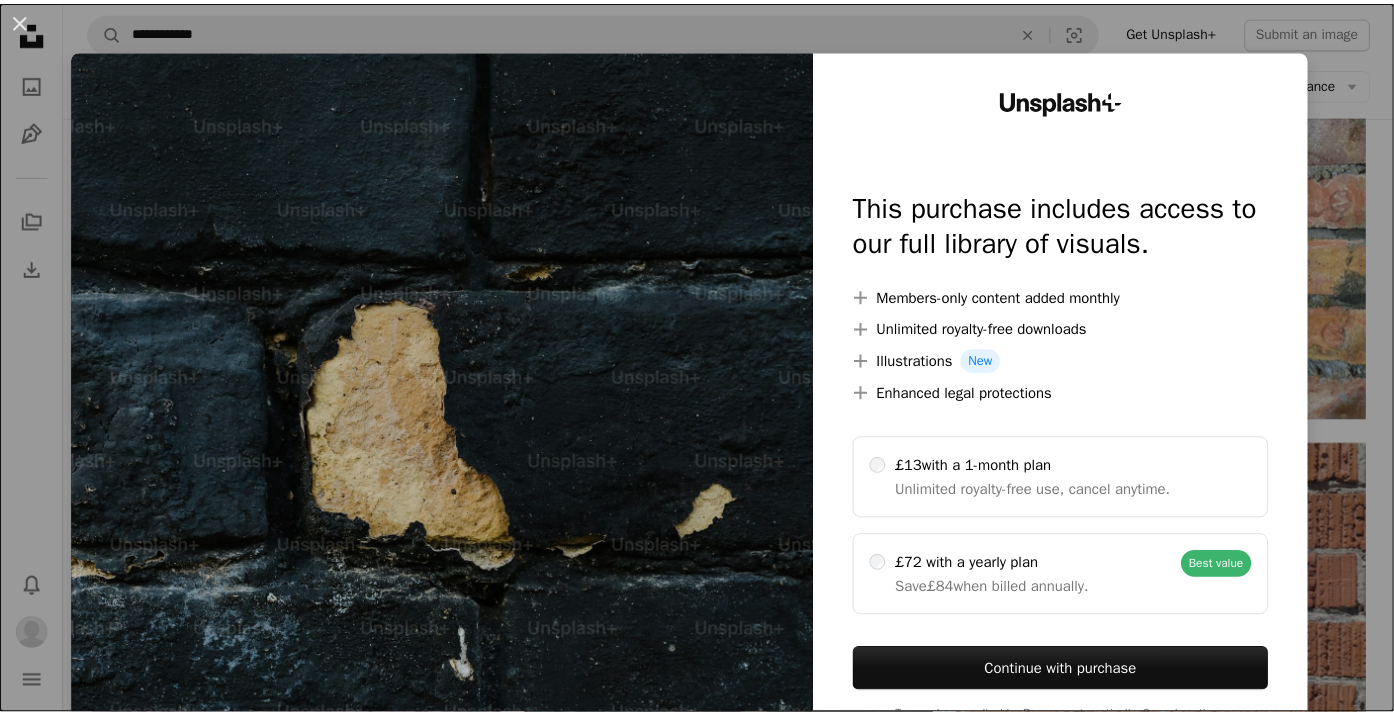 scroll, scrollTop: 68687, scrollLeft: 0, axis: vertical 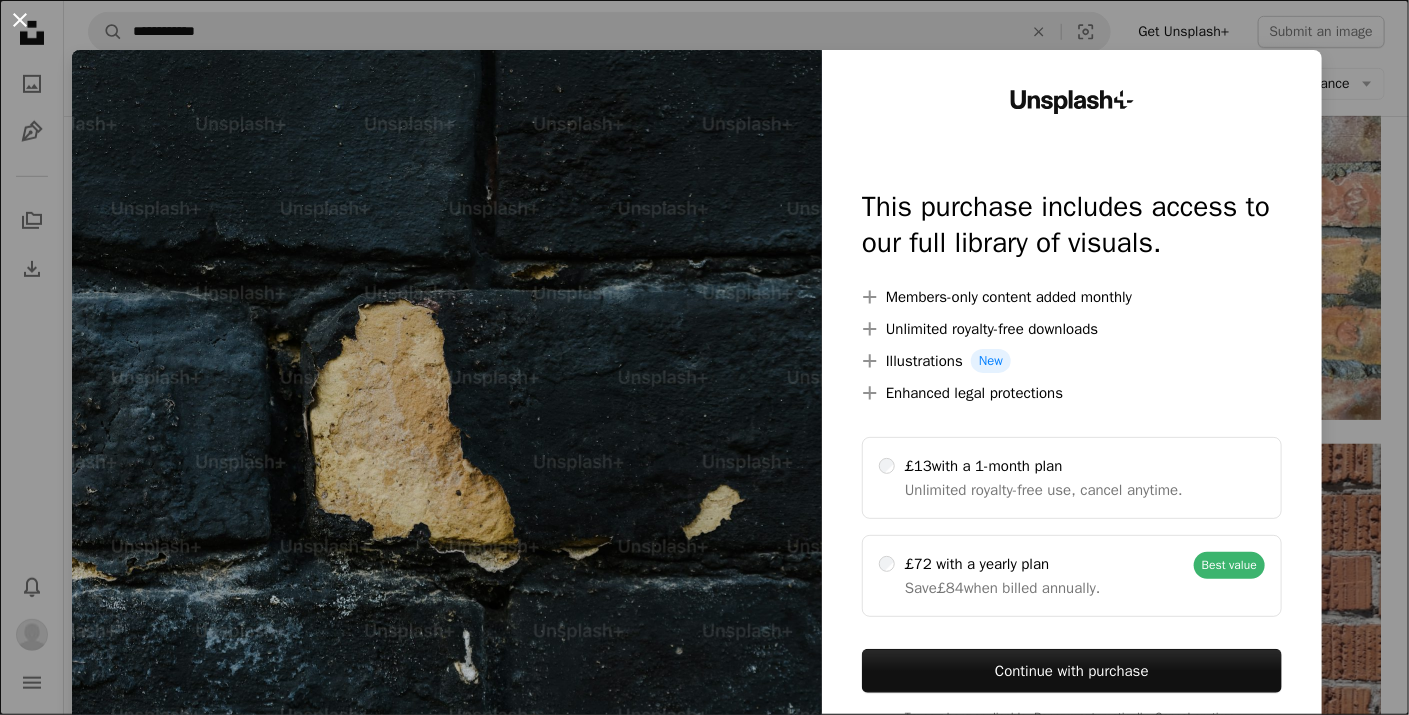 click on "An X shape" at bounding box center (20, 20) 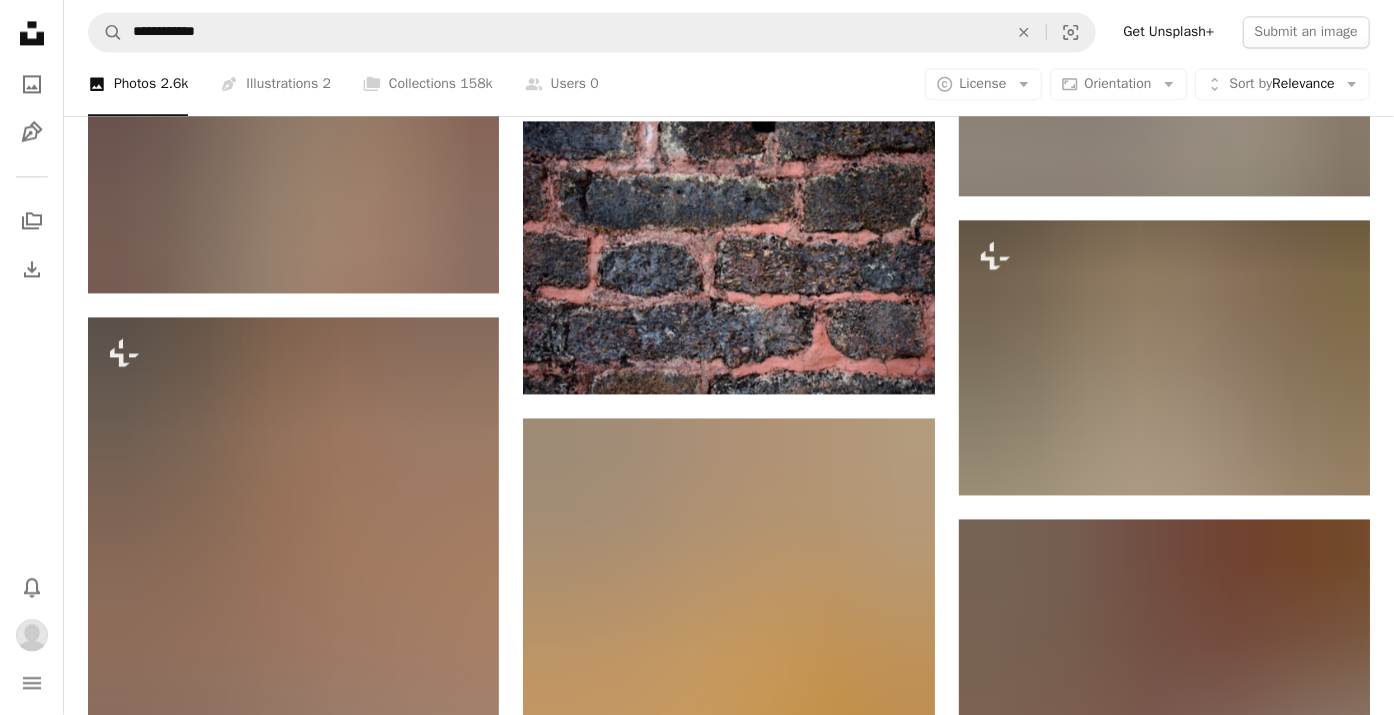 scroll, scrollTop: 72287, scrollLeft: 0, axis: vertical 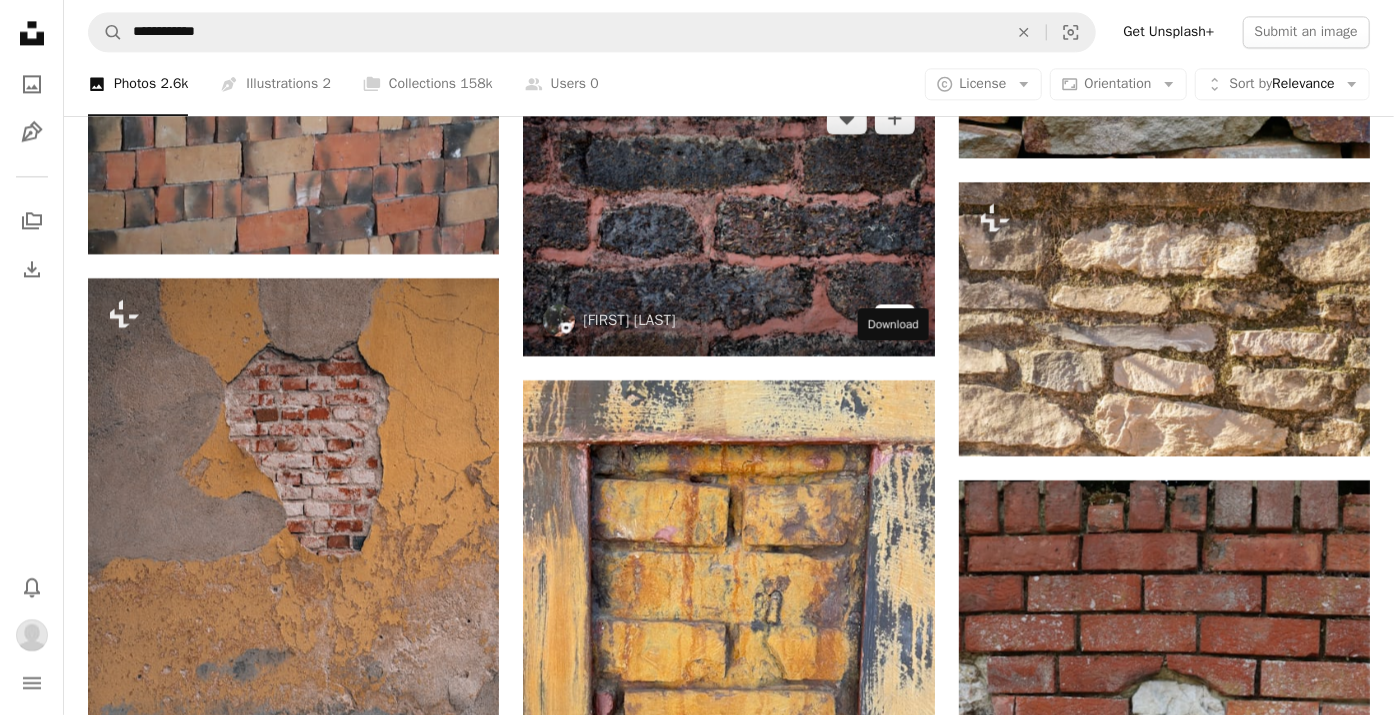 click on "Arrow pointing down" 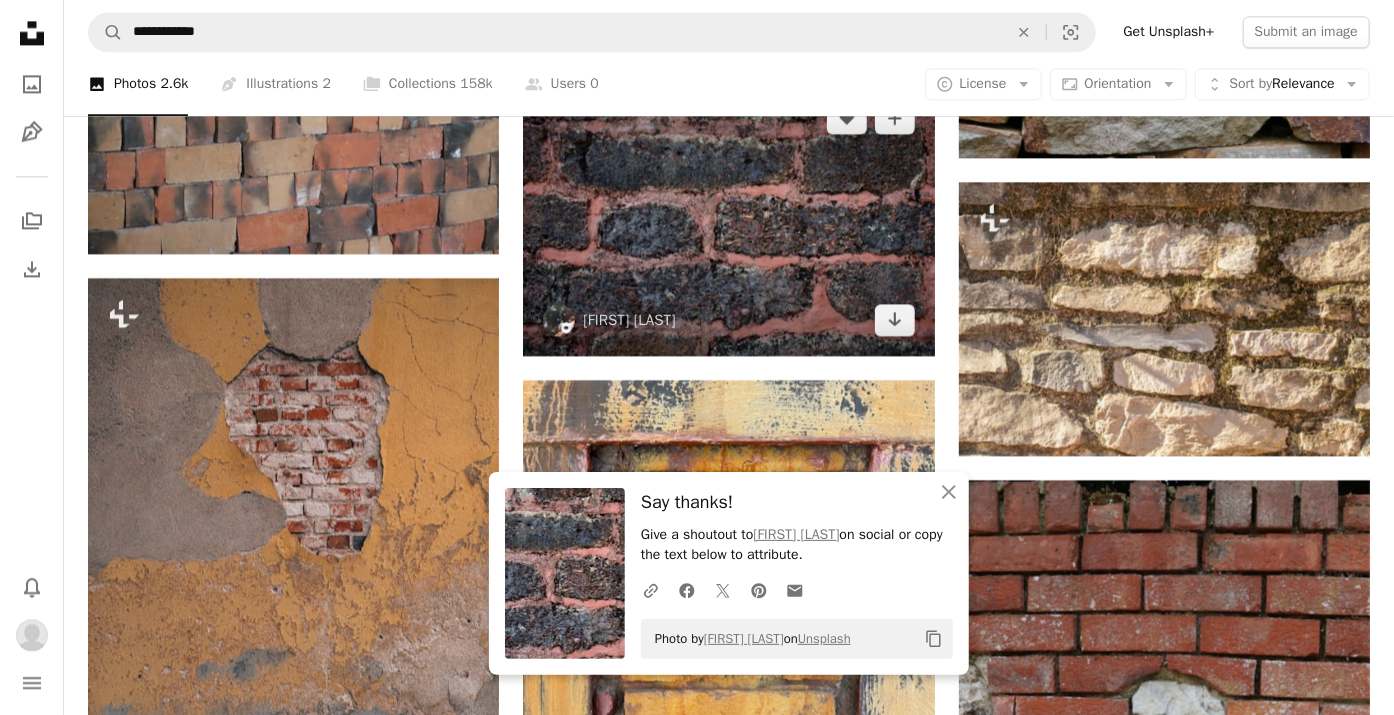 scroll, scrollTop: 72687, scrollLeft: 0, axis: vertical 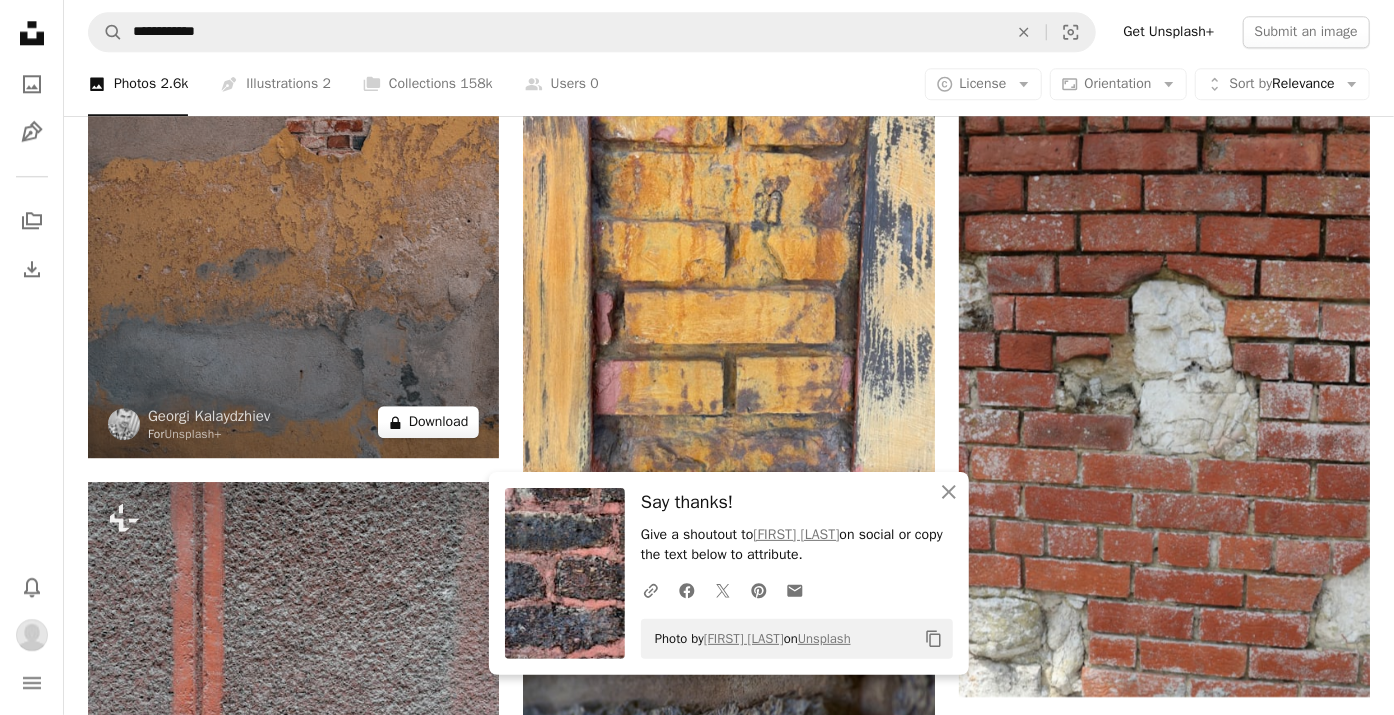 click on "A lock   Download" at bounding box center (429, 422) 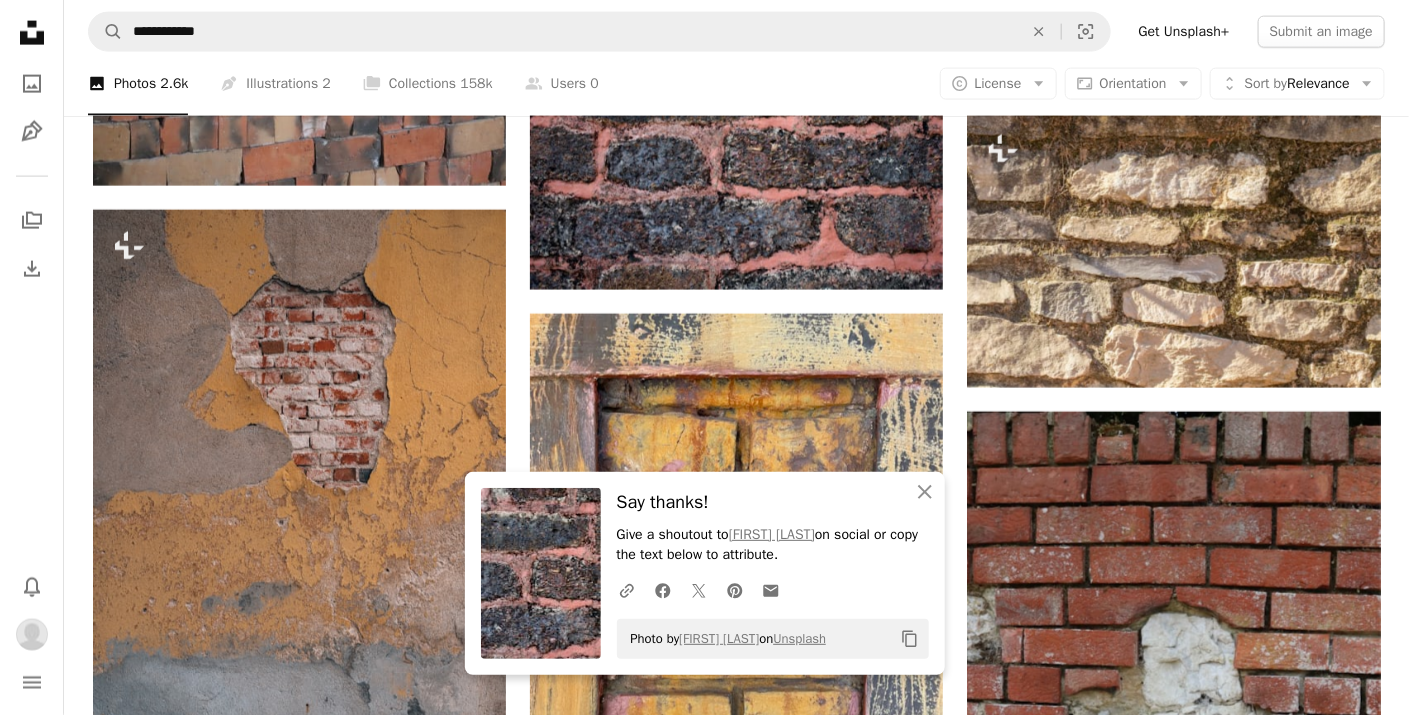 click on "An X shape" at bounding box center (20, 20) 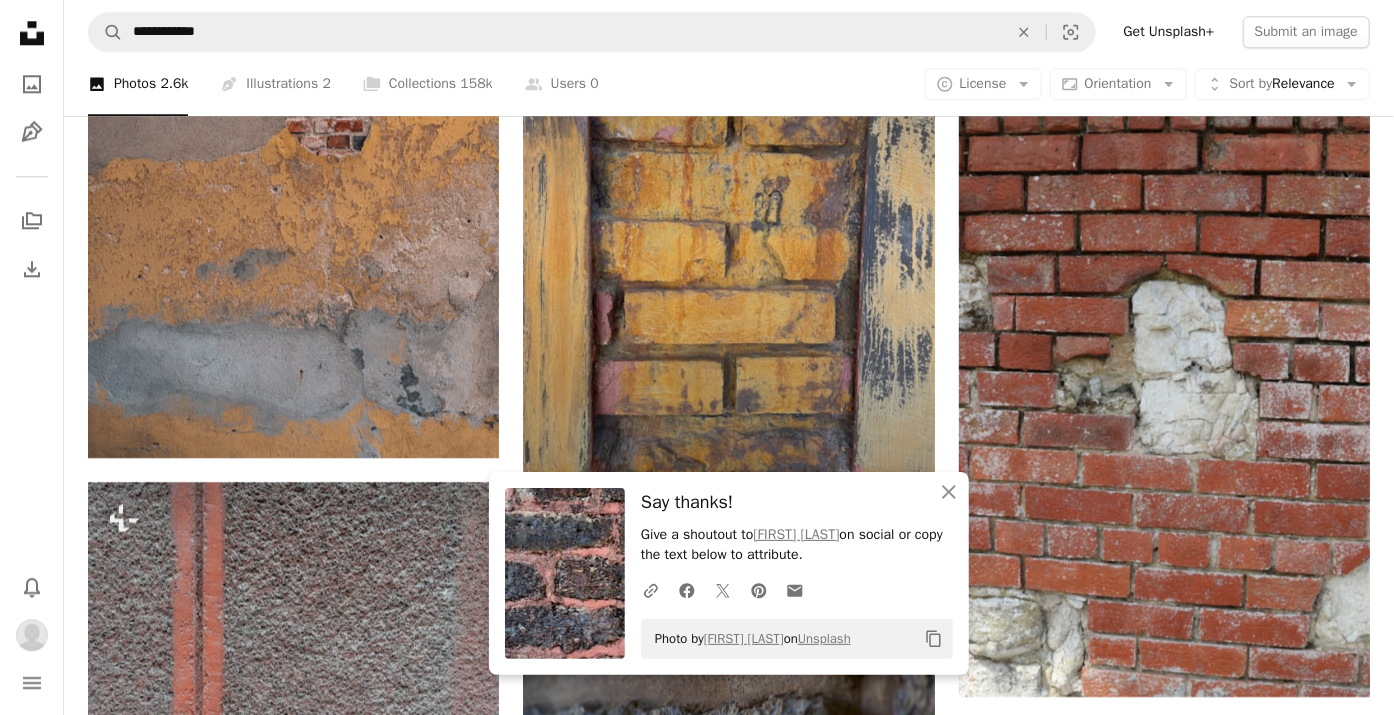 scroll, scrollTop: 73087, scrollLeft: 0, axis: vertical 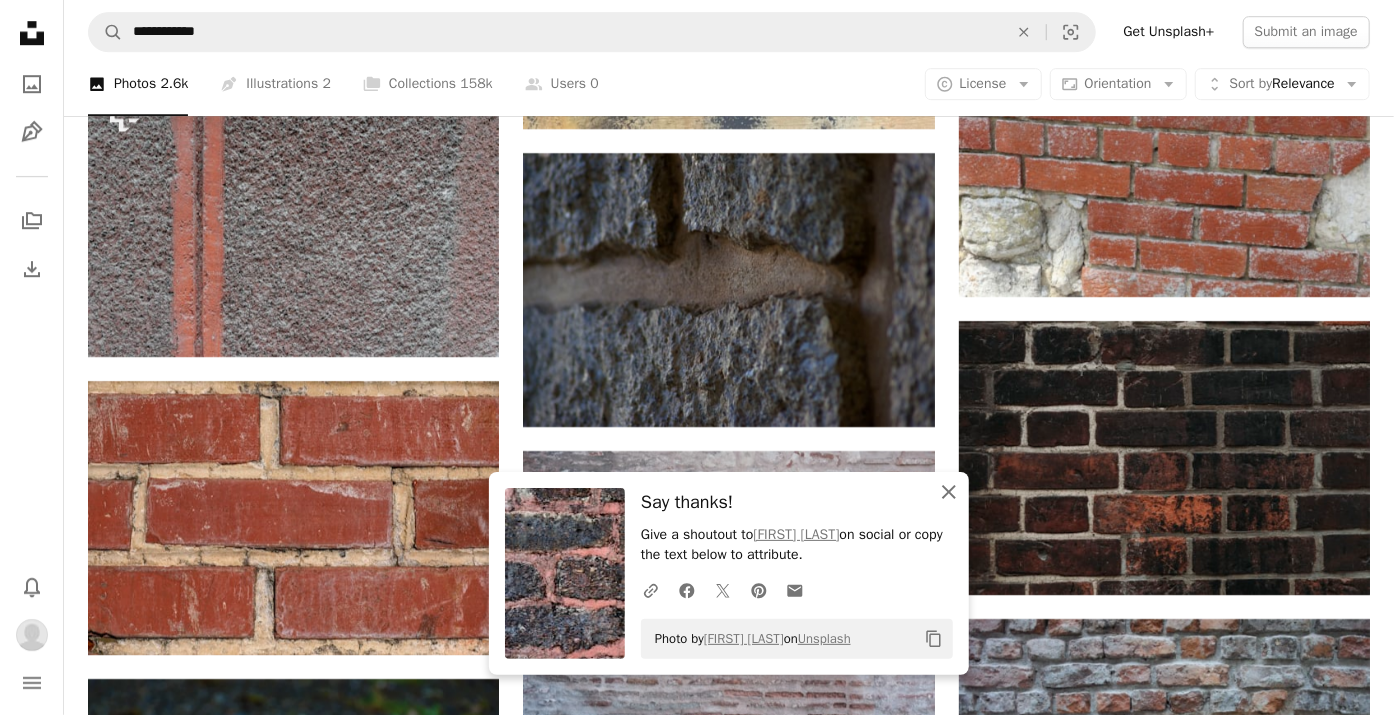 click on "An X shape" 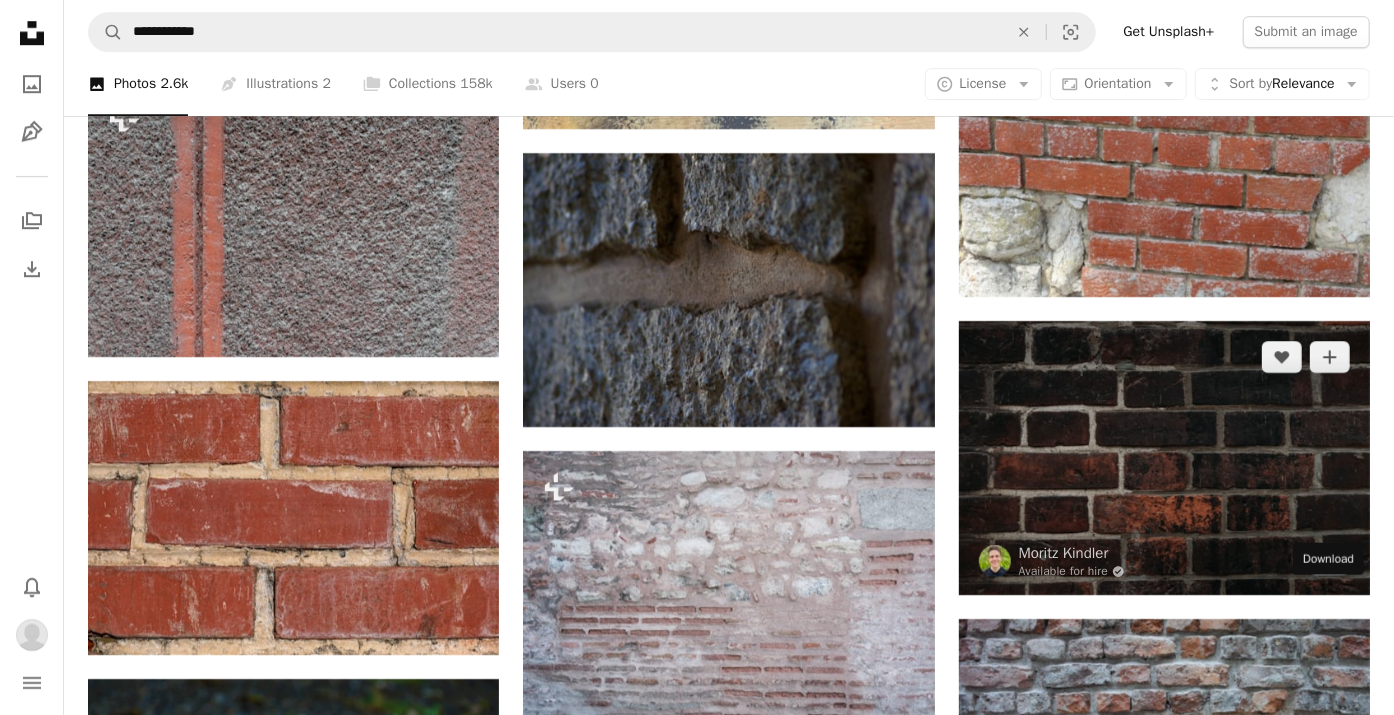click on "Arrow pointing down" at bounding box center [1330, 559] 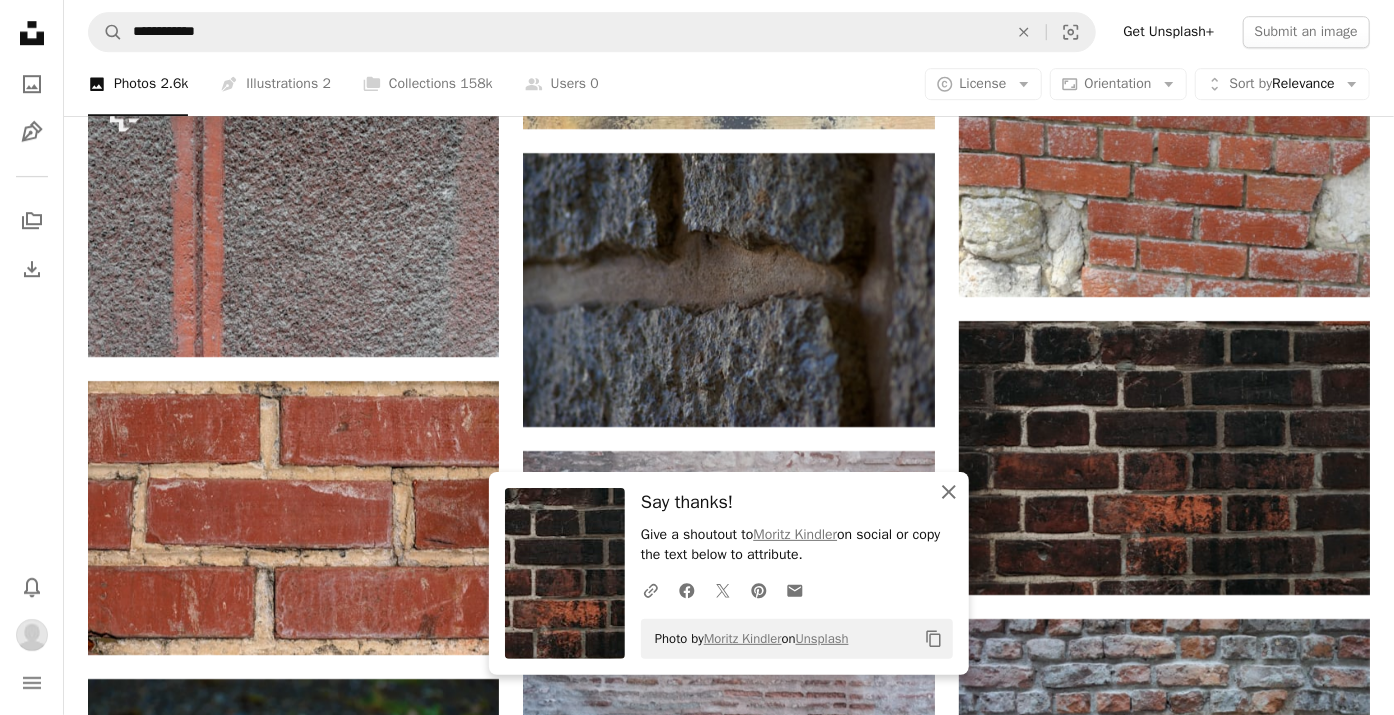 click on "An X shape" 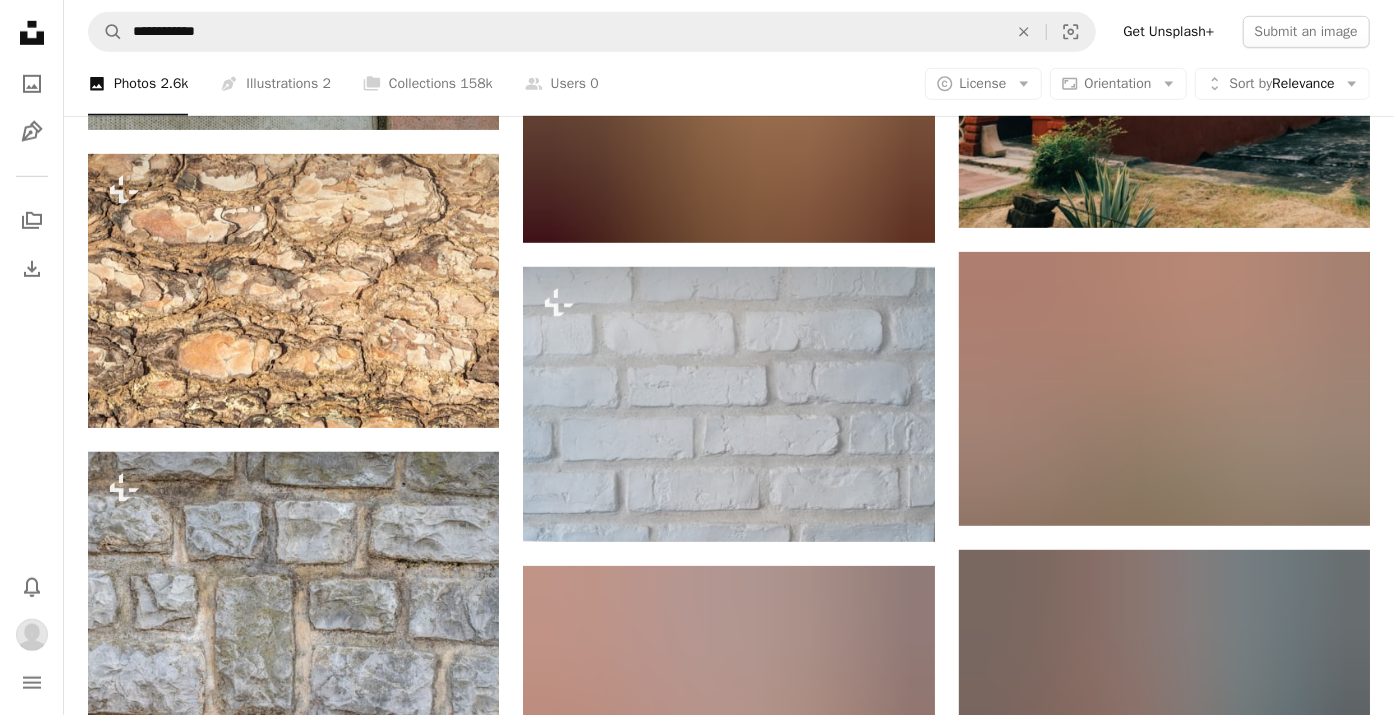 scroll, scrollTop: 91587, scrollLeft: 0, axis: vertical 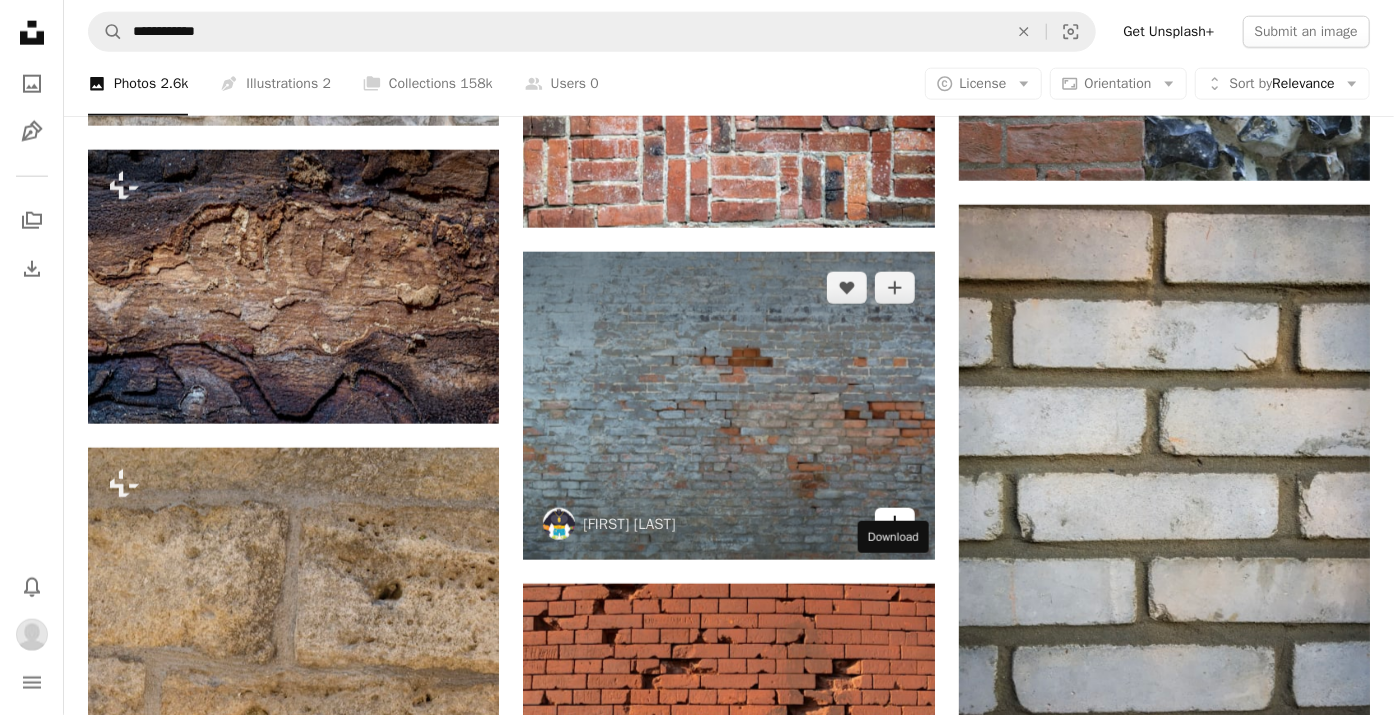 click on "Arrow pointing down" 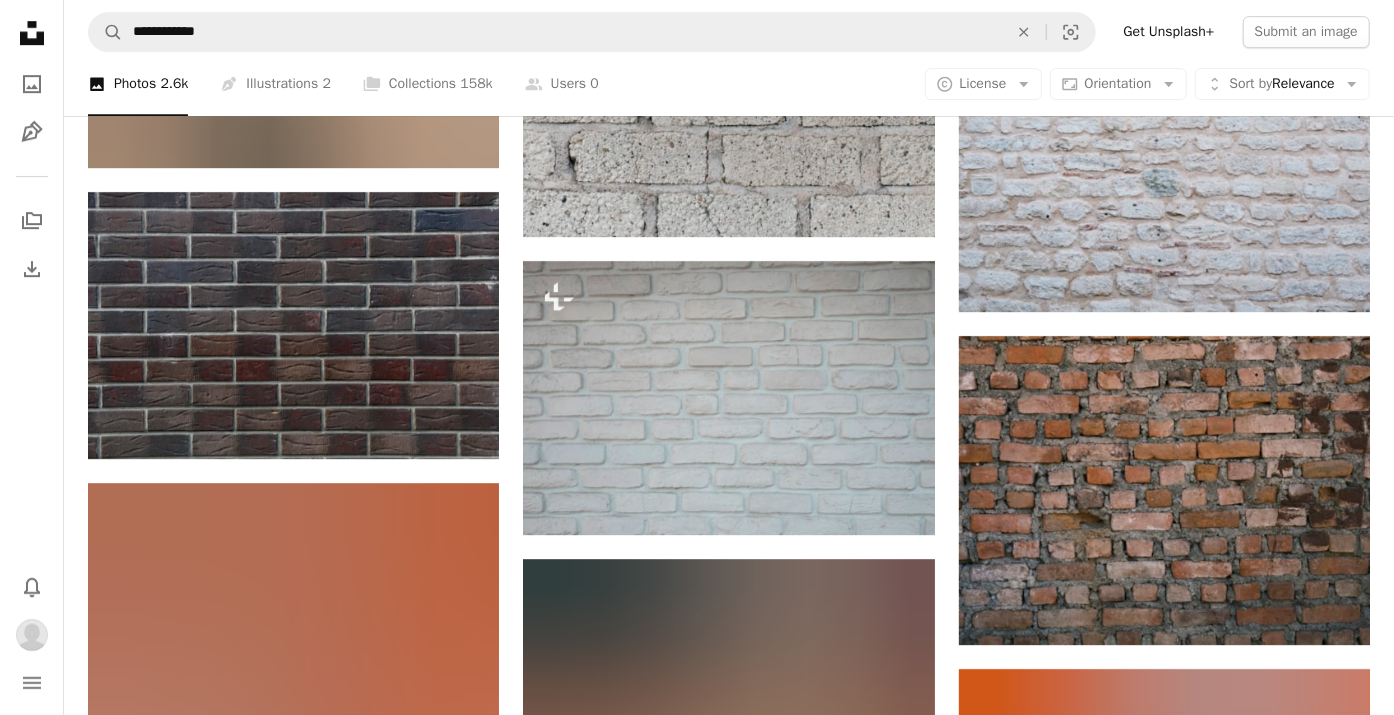 scroll, scrollTop: 119088, scrollLeft: 0, axis: vertical 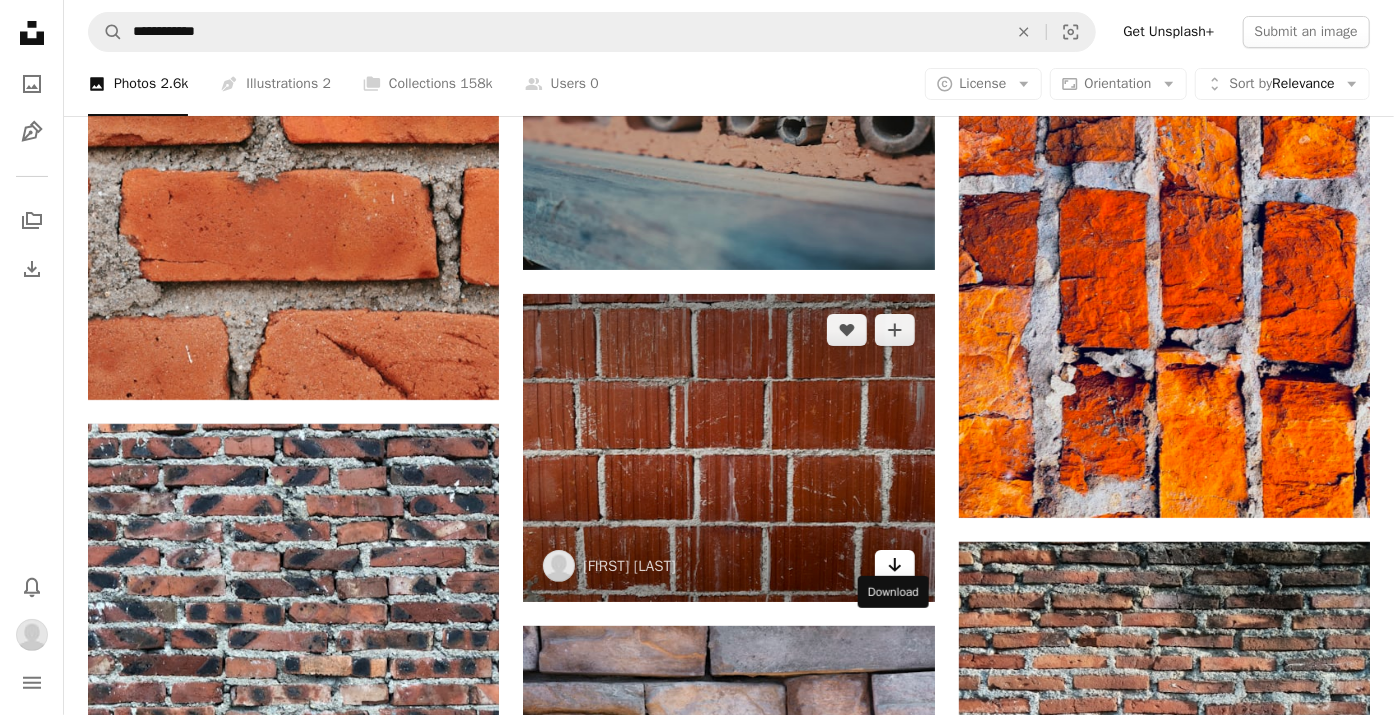 click on "Arrow pointing down" 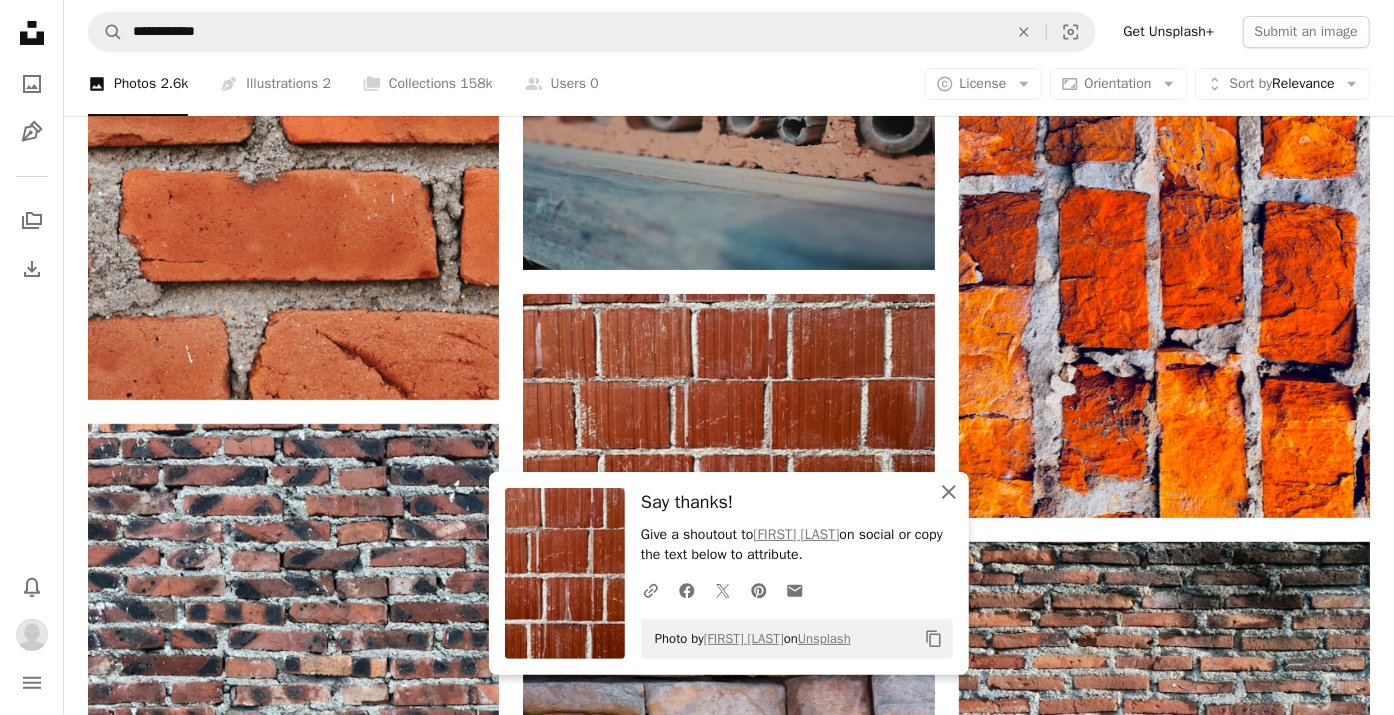 click on "An X shape" 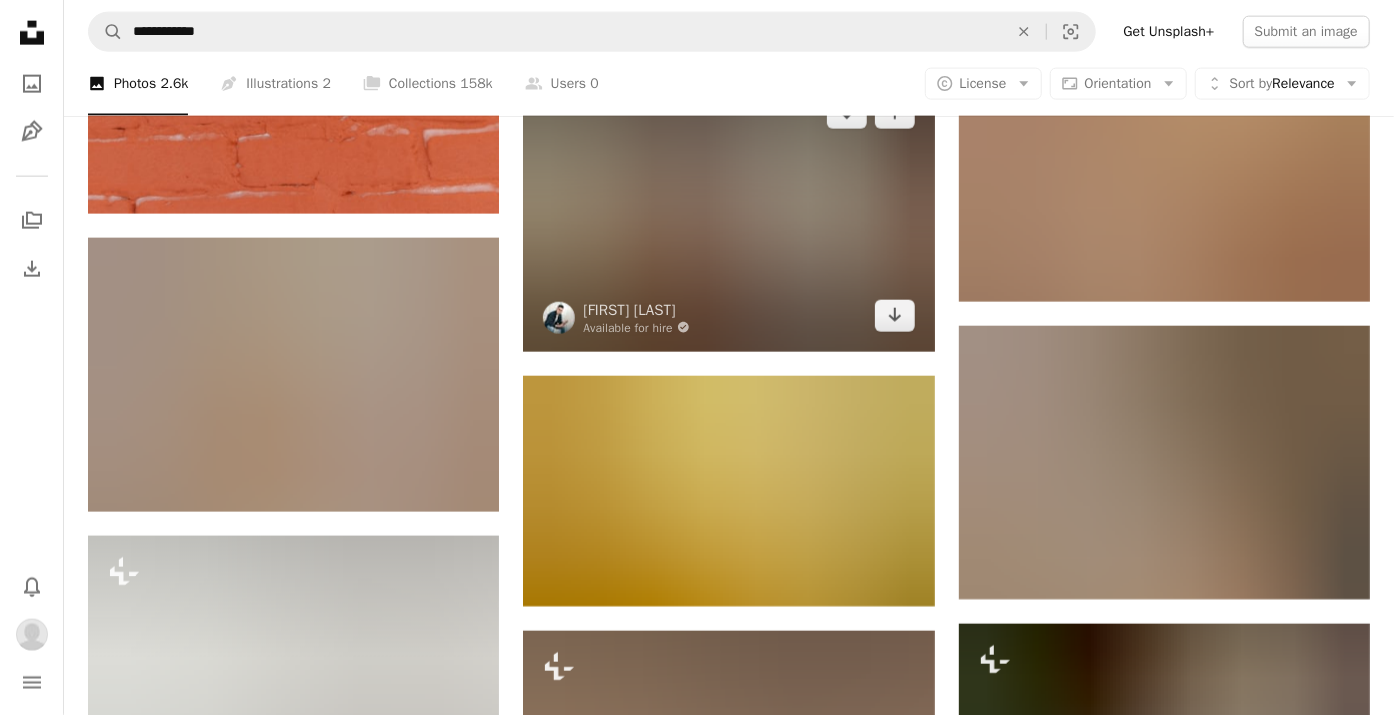 scroll, scrollTop: 120688, scrollLeft: 0, axis: vertical 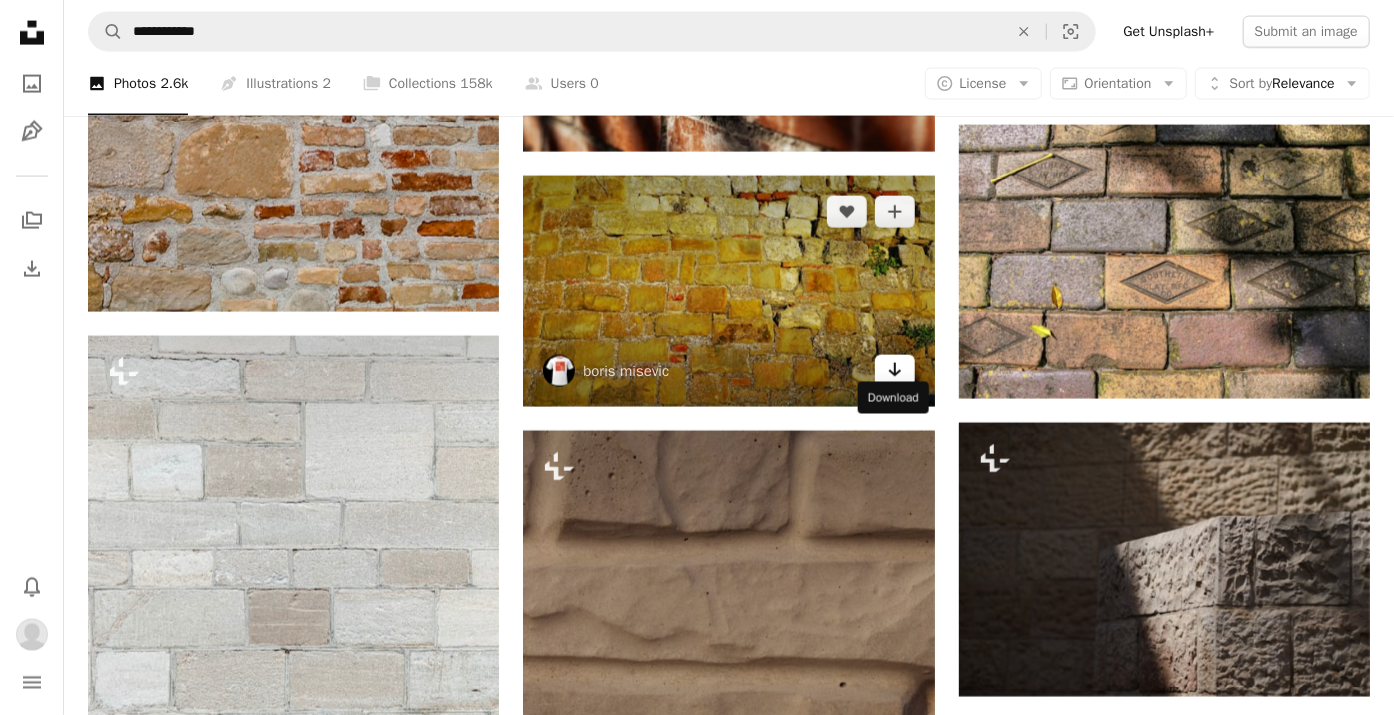 click on "Arrow pointing down" at bounding box center [895, 371] 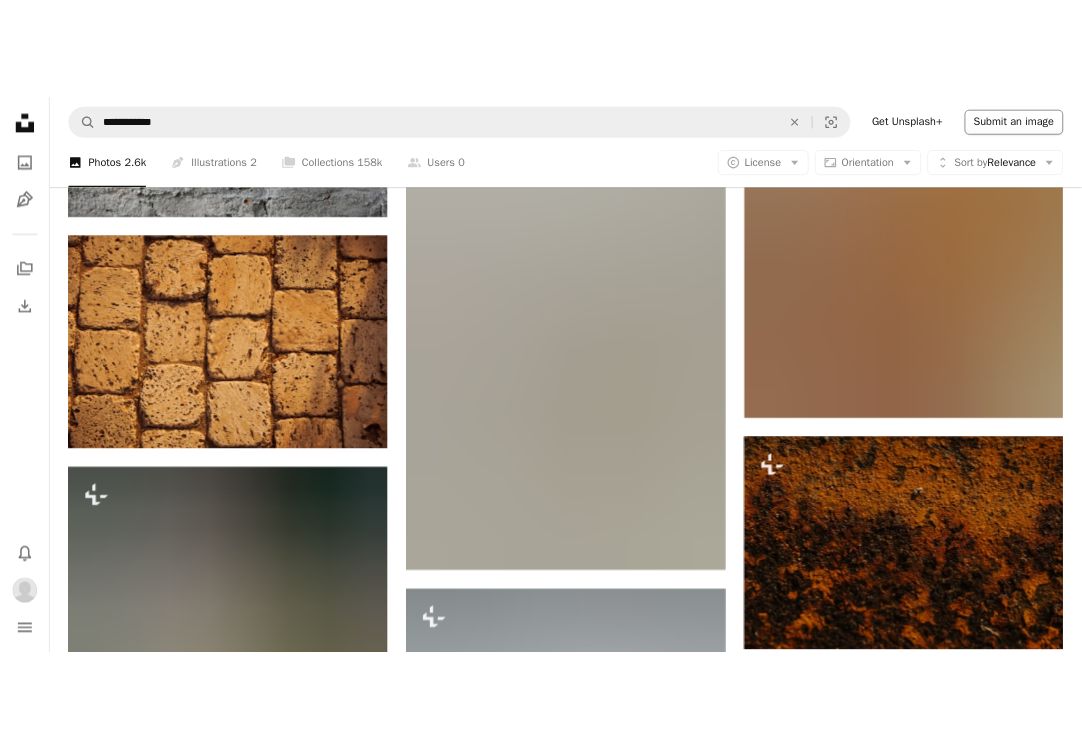 scroll, scrollTop: 94640, scrollLeft: 0, axis: vertical 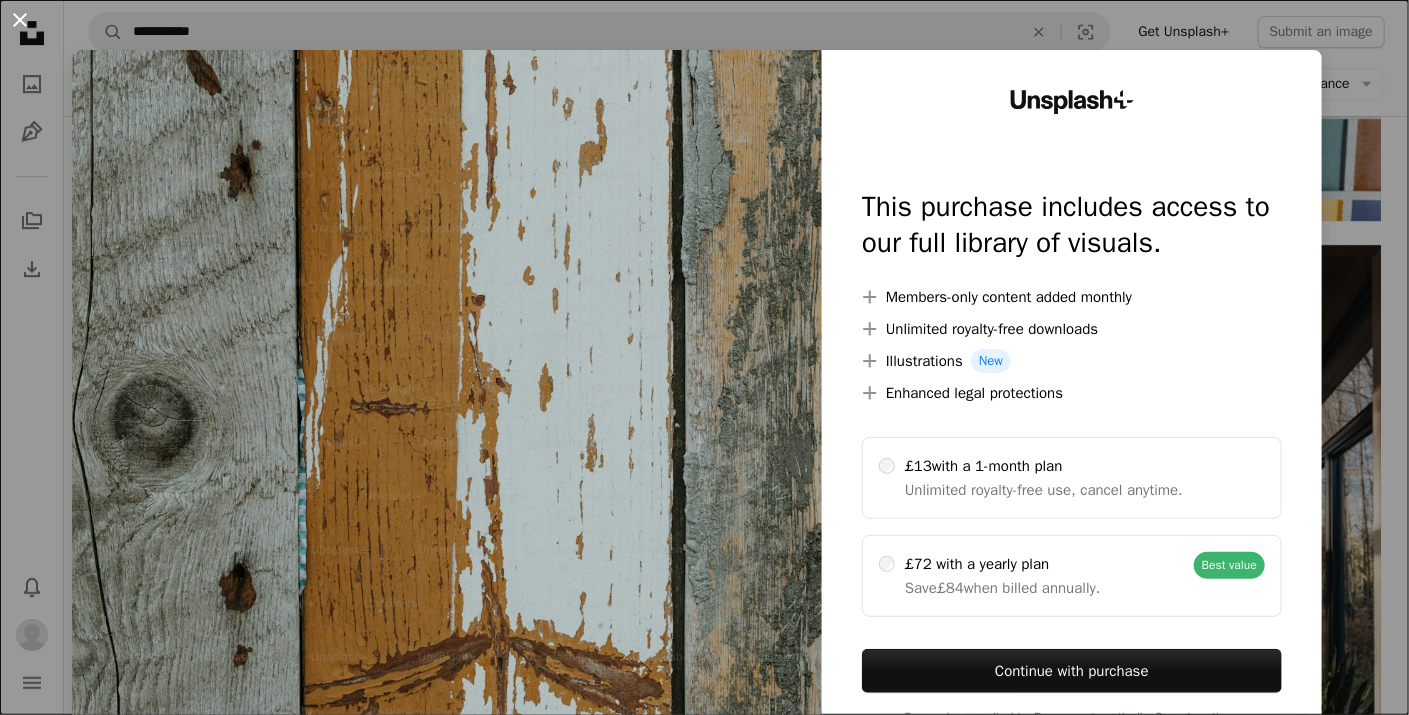 click on "An X shape" at bounding box center (20, 20) 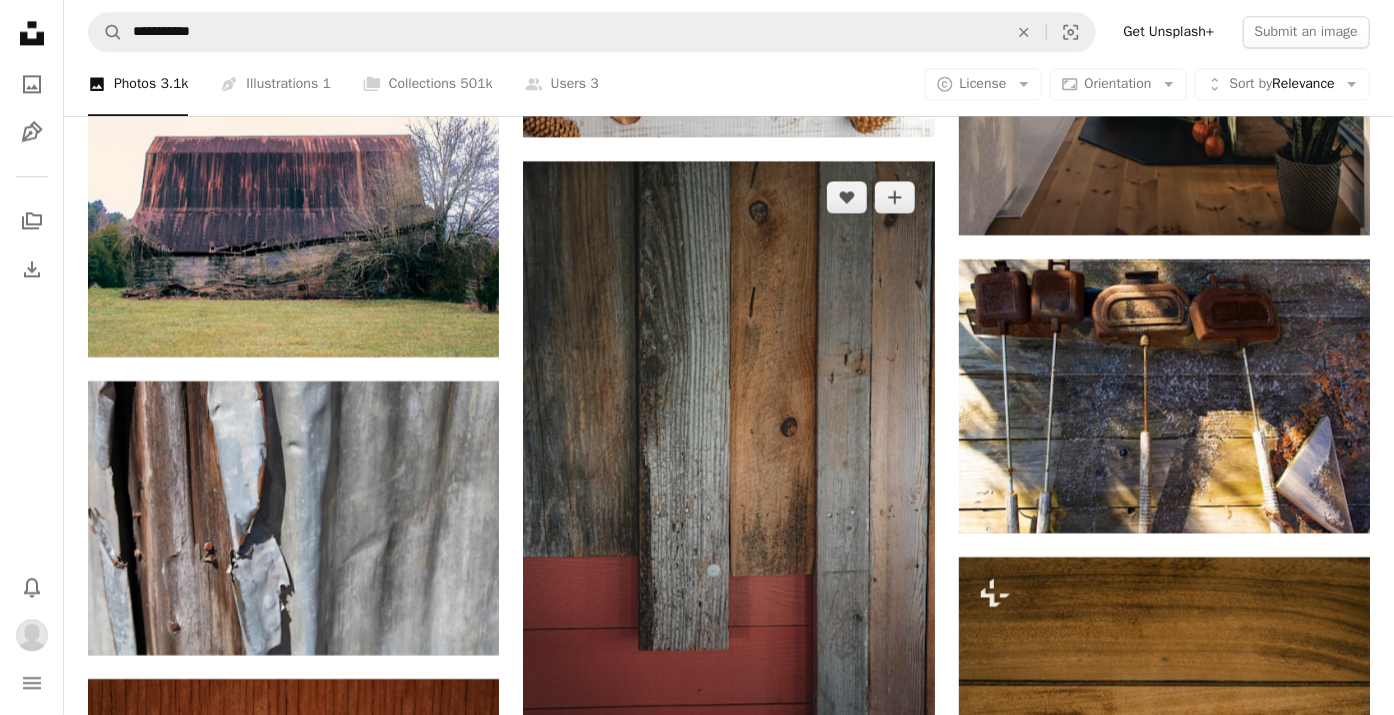 scroll, scrollTop: 6856, scrollLeft: 0, axis: vertical 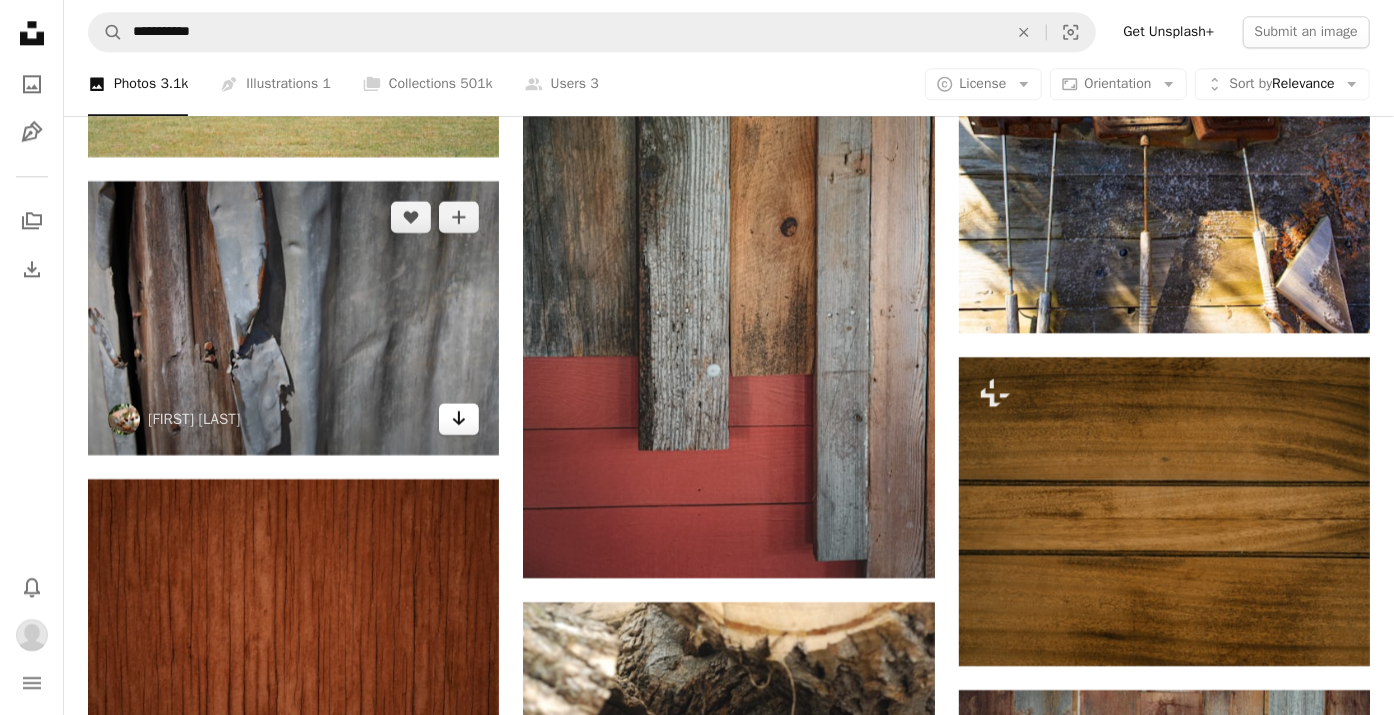 click on "Arrow pointing down" 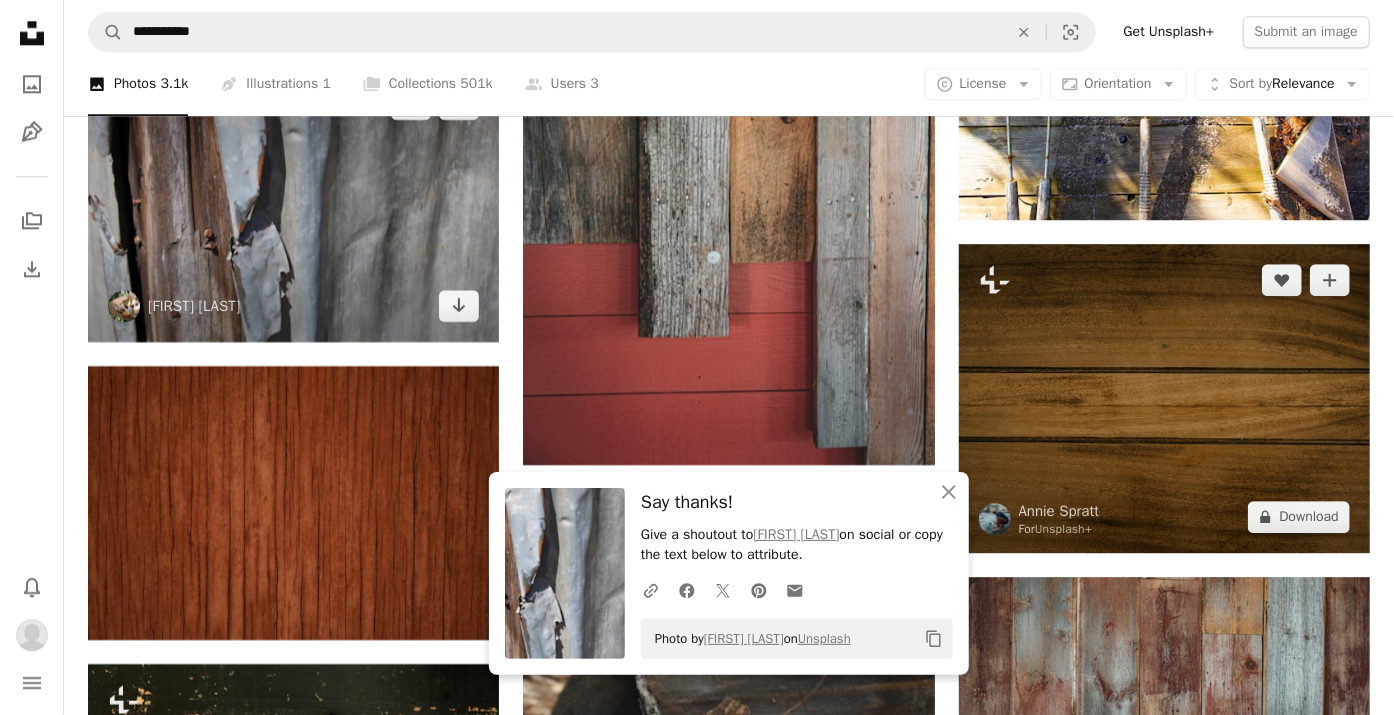 scroll, scrollTop: 7056, scrollLeft: 0, axis: vertical 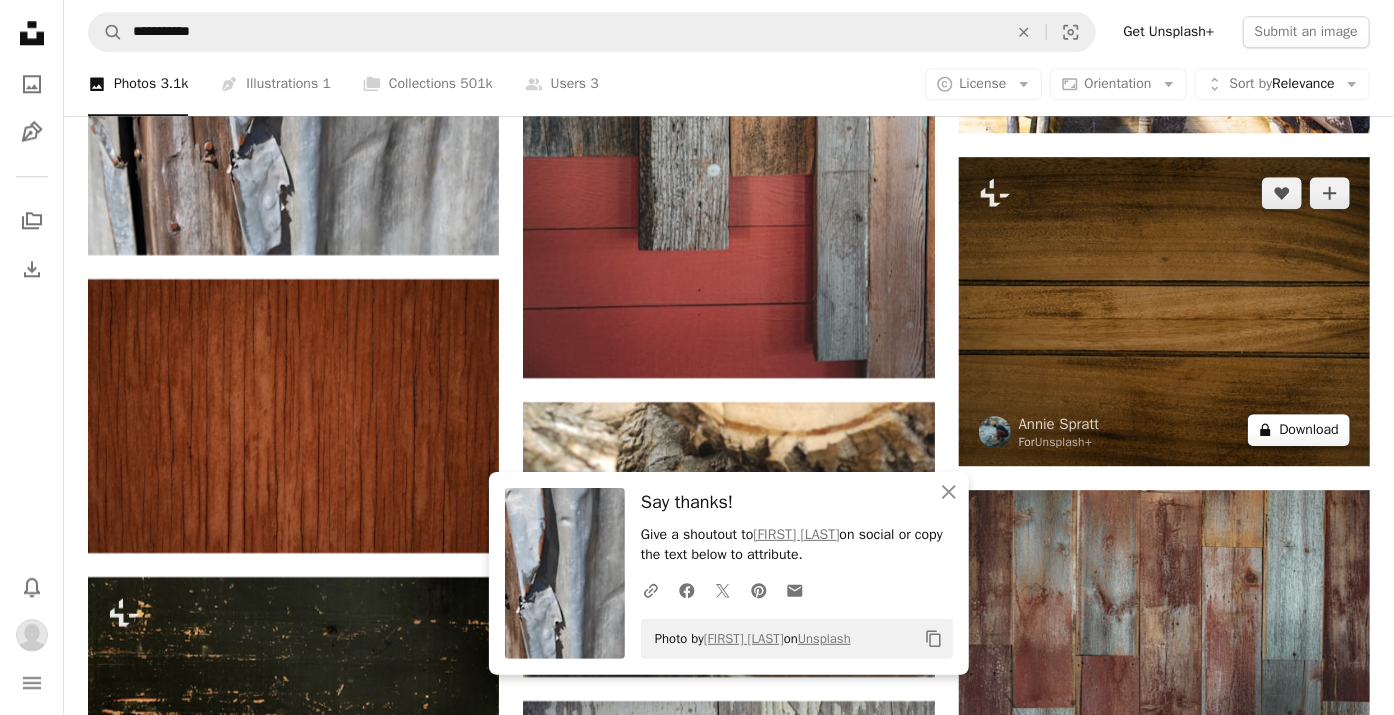 click on "A lock   Download" at bounding box center (1299, 430) 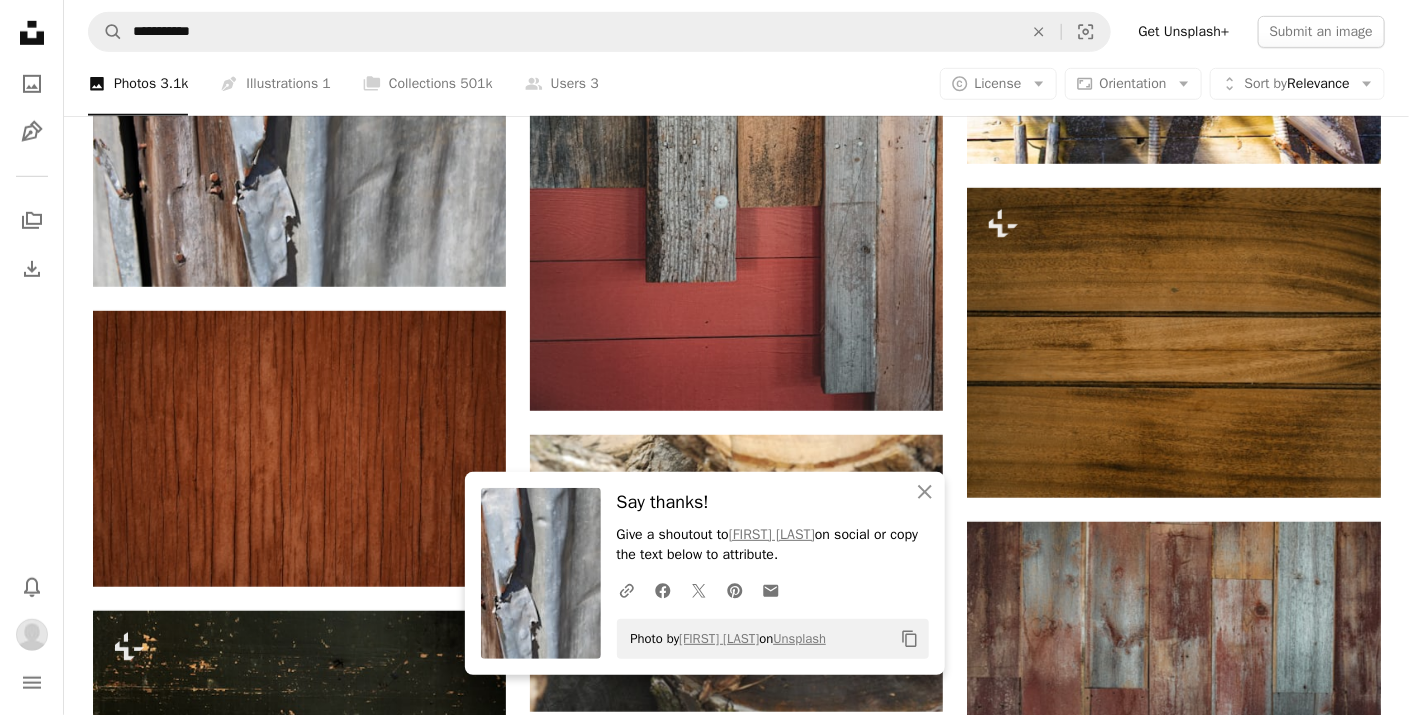 click on "An X shape" at bounding box center [20, 20] 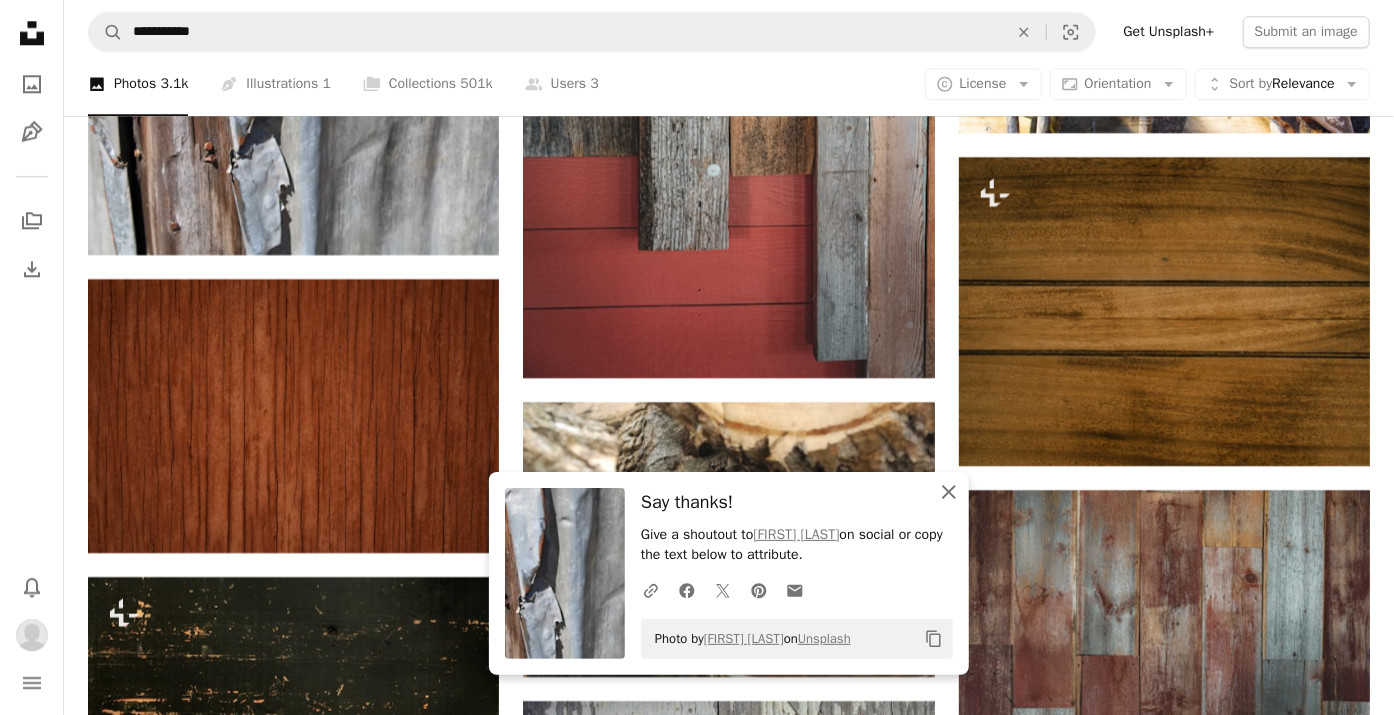click on "An X shape" 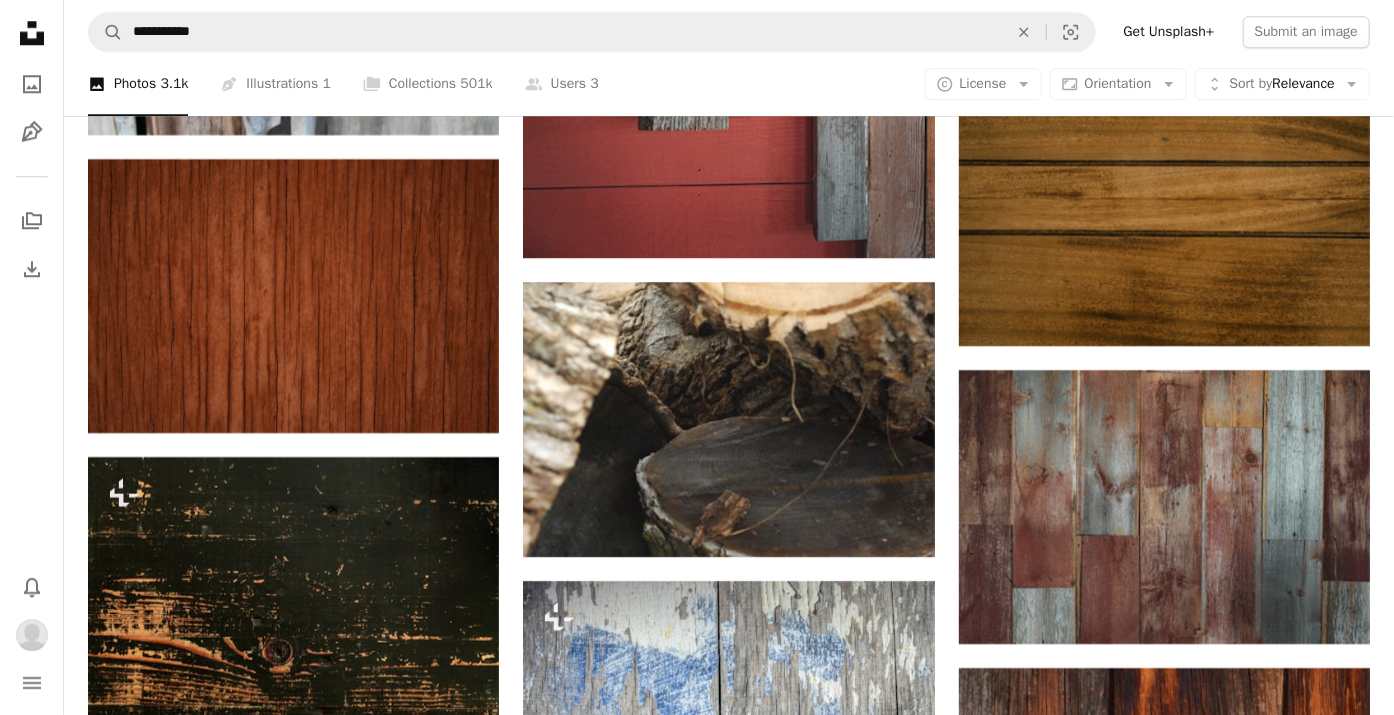 scroll, scrollTop: 7256, scrollLeft: 0, axis: vertical 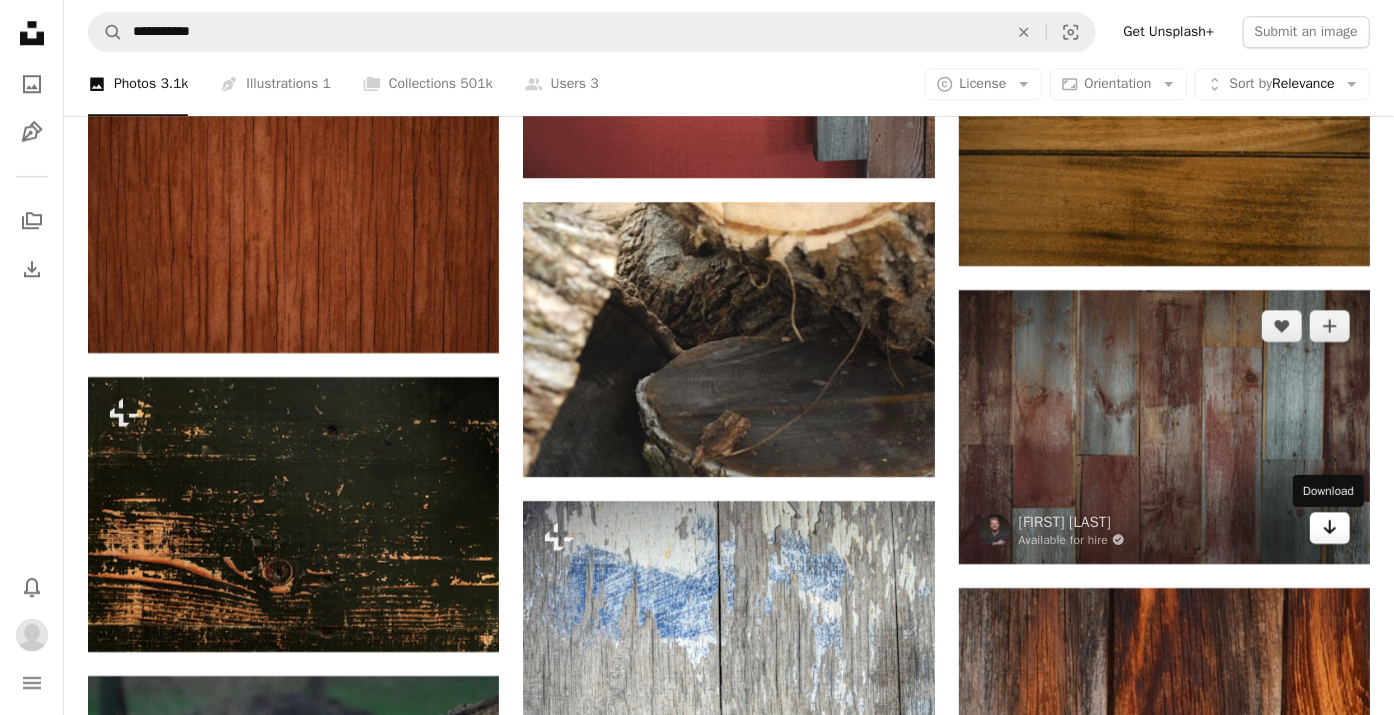 click on "Arrow pointing down" 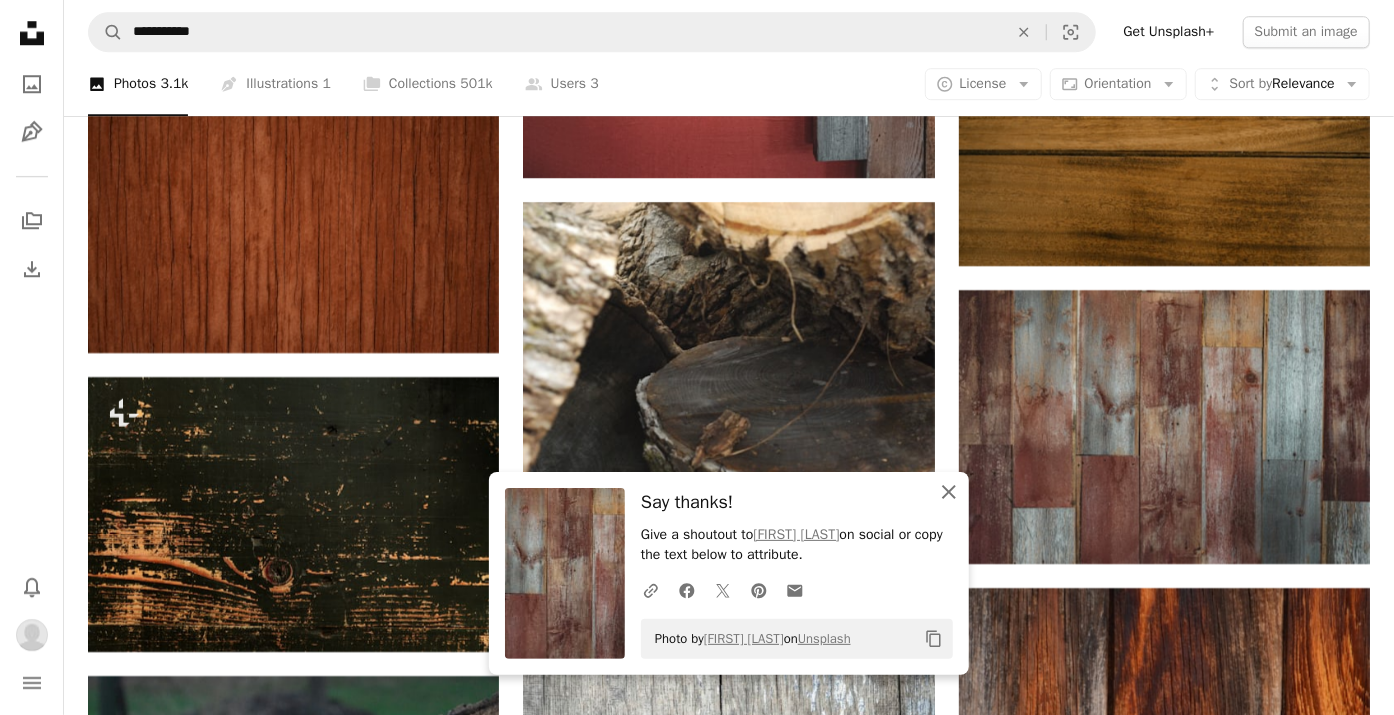 click 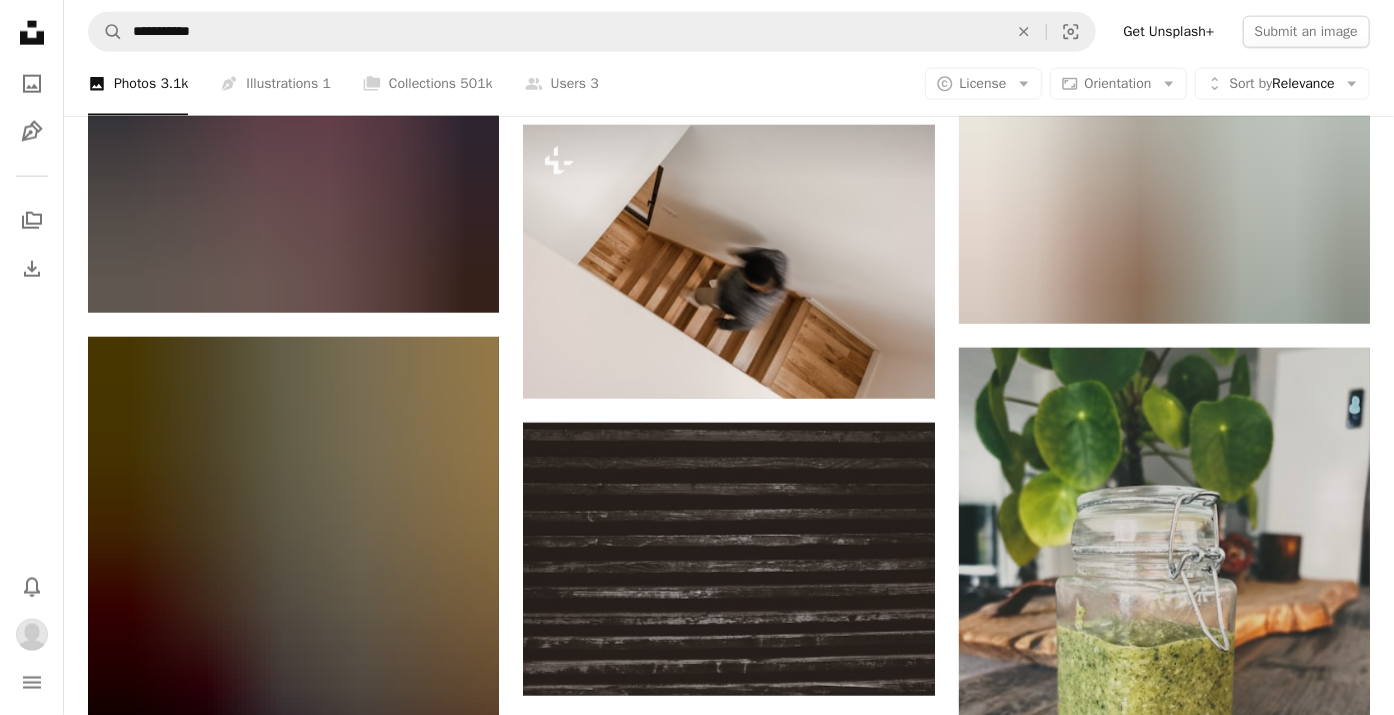 scroll, scrollTop: 22156, scrollLeft: 0, axis: vertical 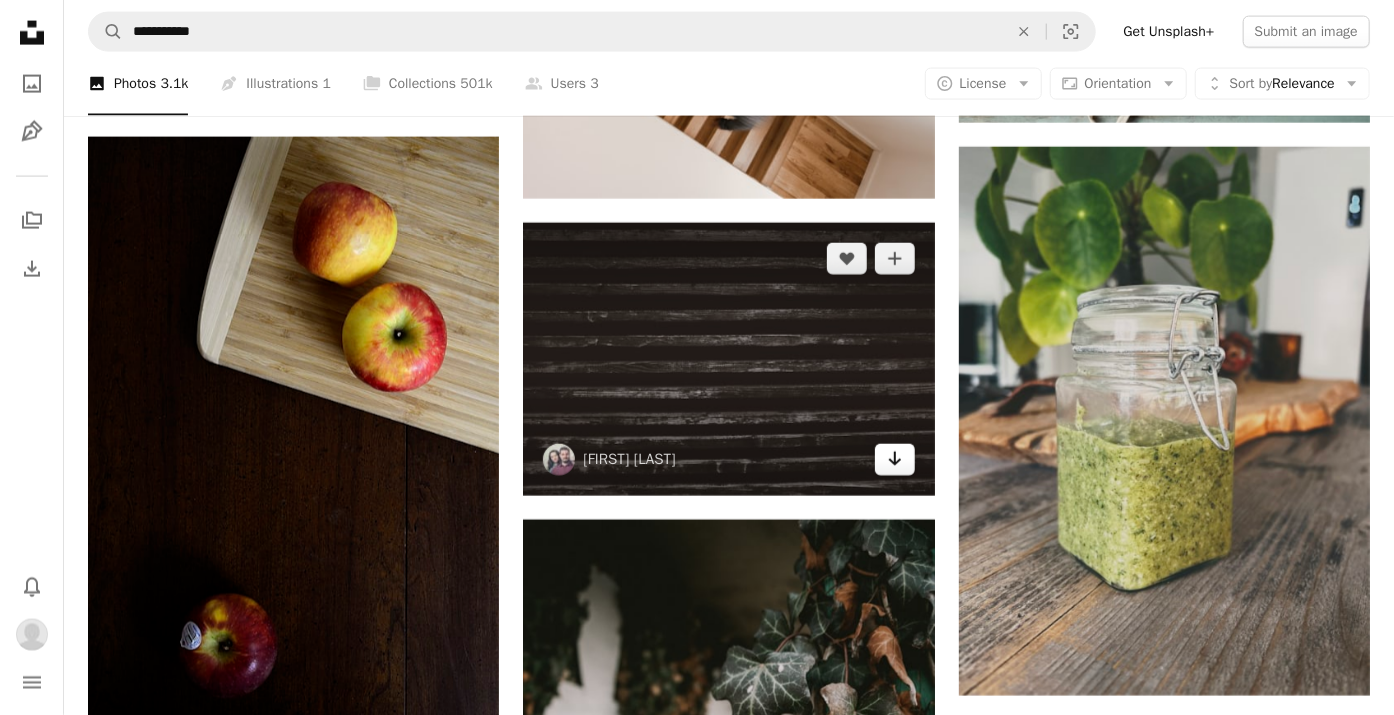 click on "Arrow pointing down" 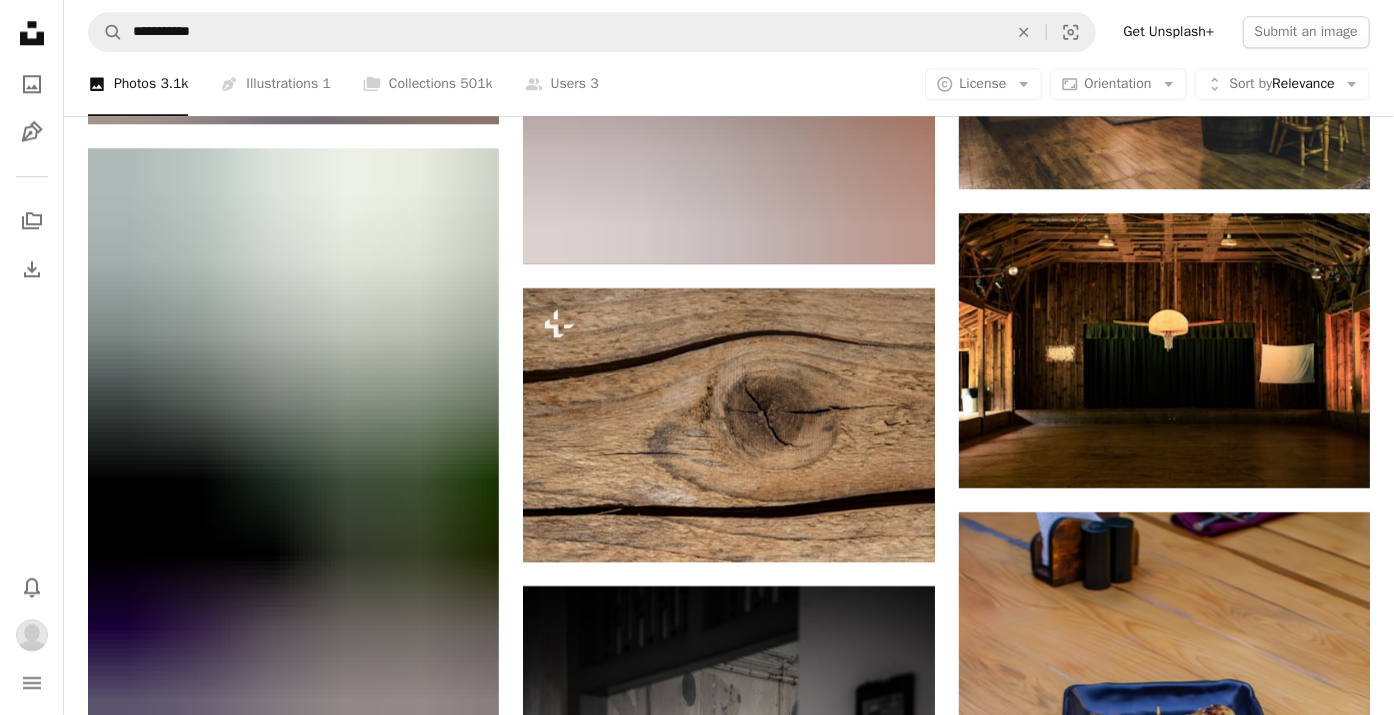 scroll, scrollTop: 39856, scrollLeft: 0, axis: vertical 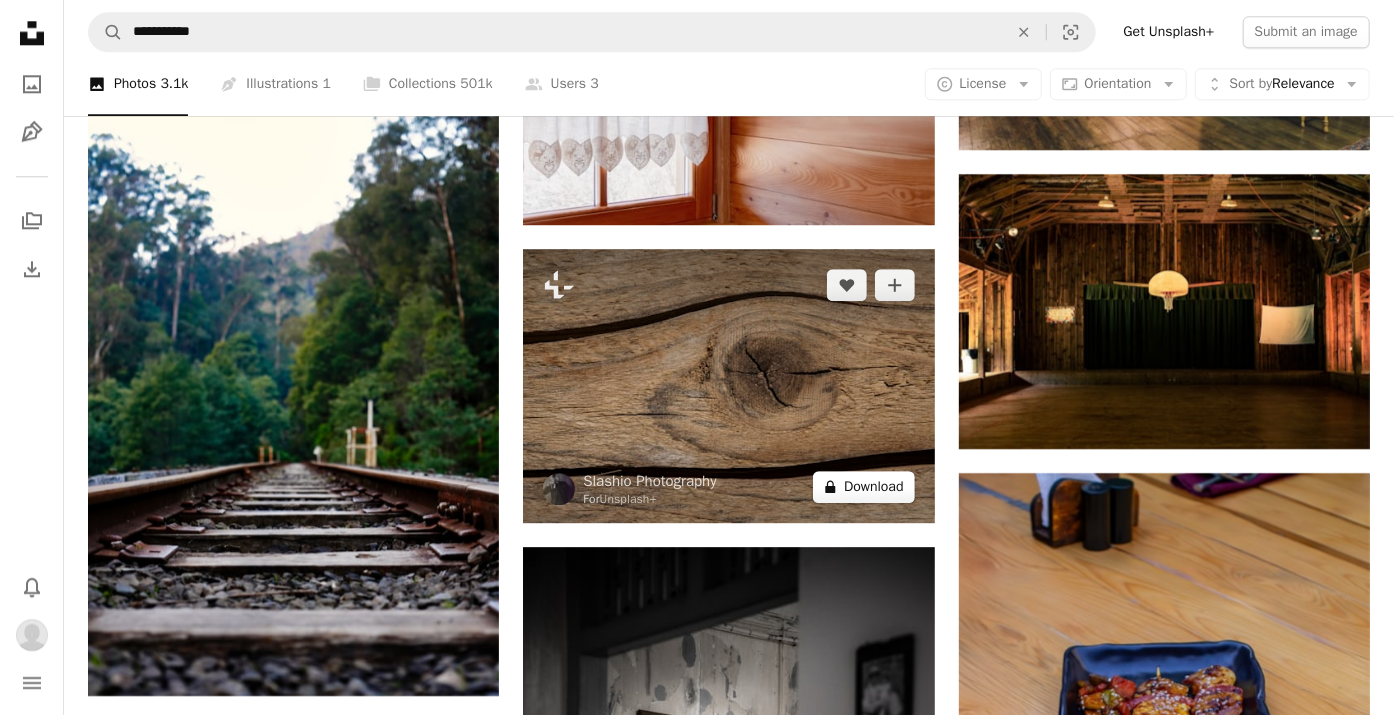 click on "A lock   Download" at bounding box center [864, 487] 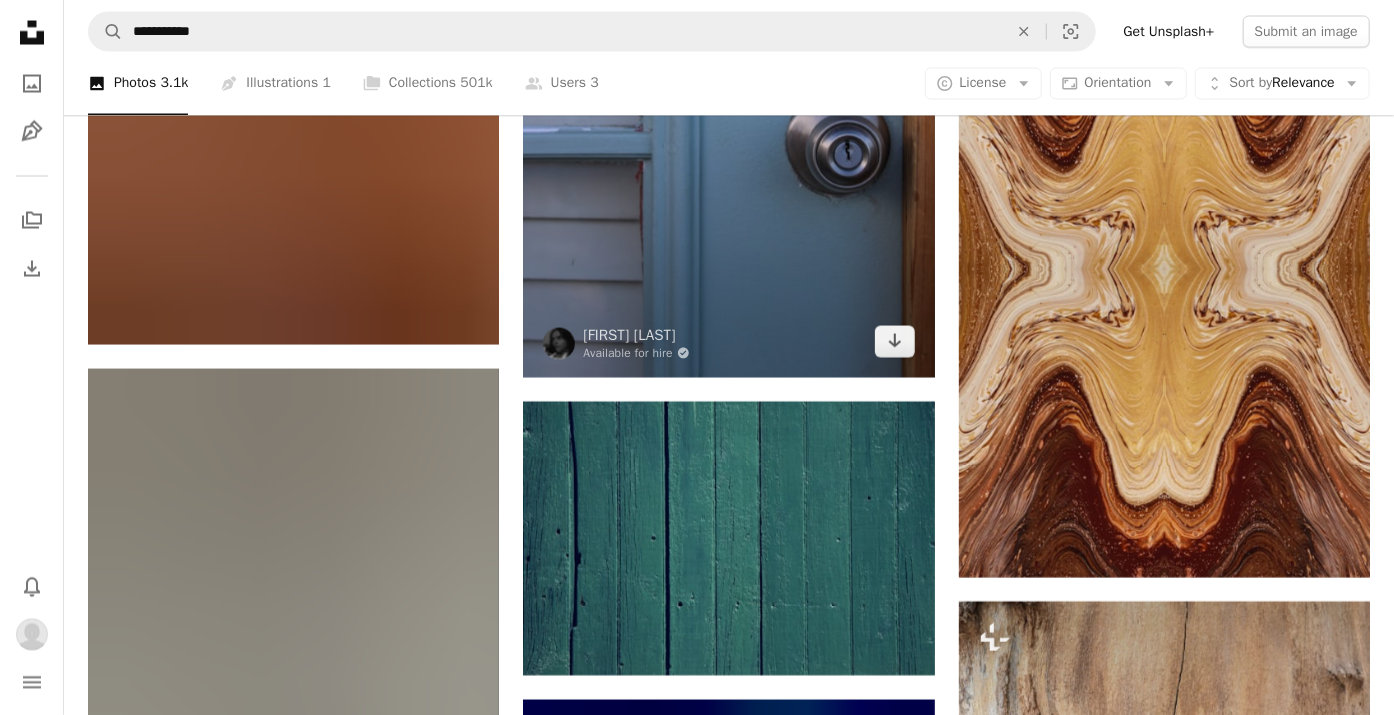 scroll, scrollTop: 47256, scrollLeft: 0, axis: vertical 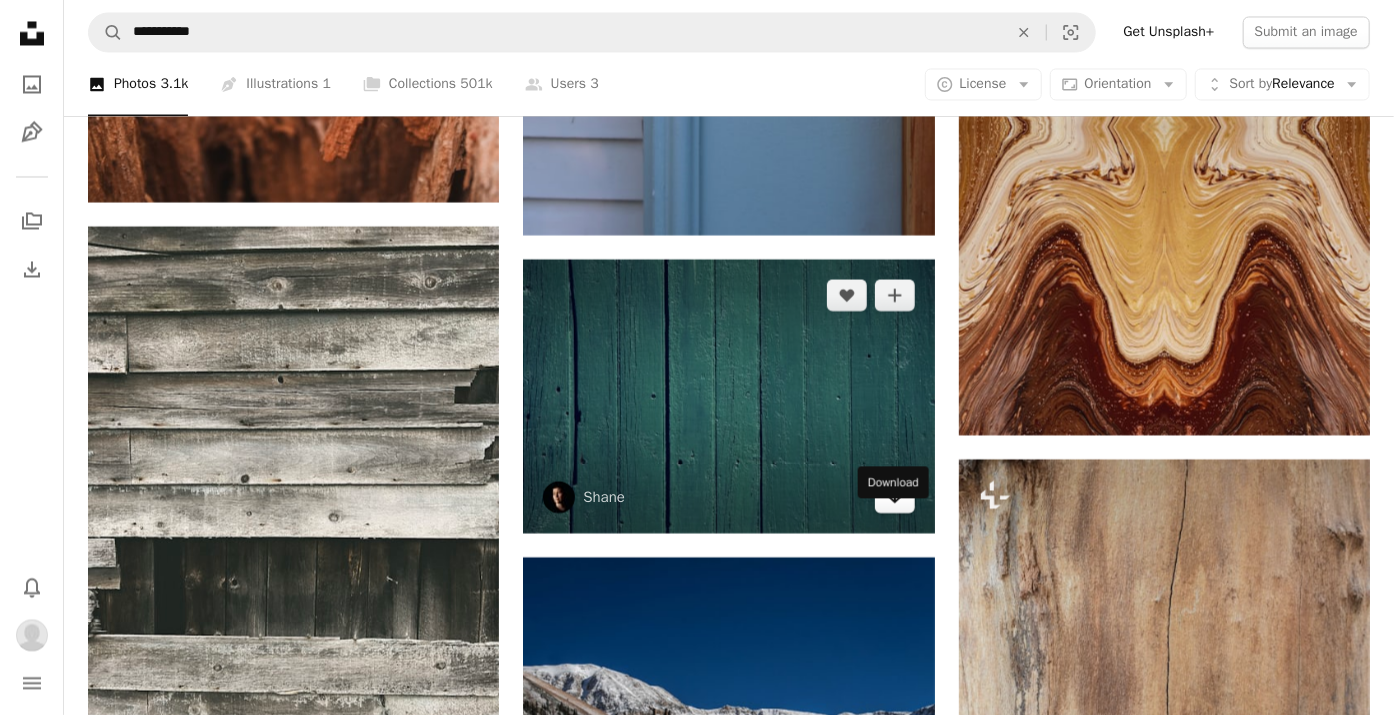 click on "Arrow pointing down" 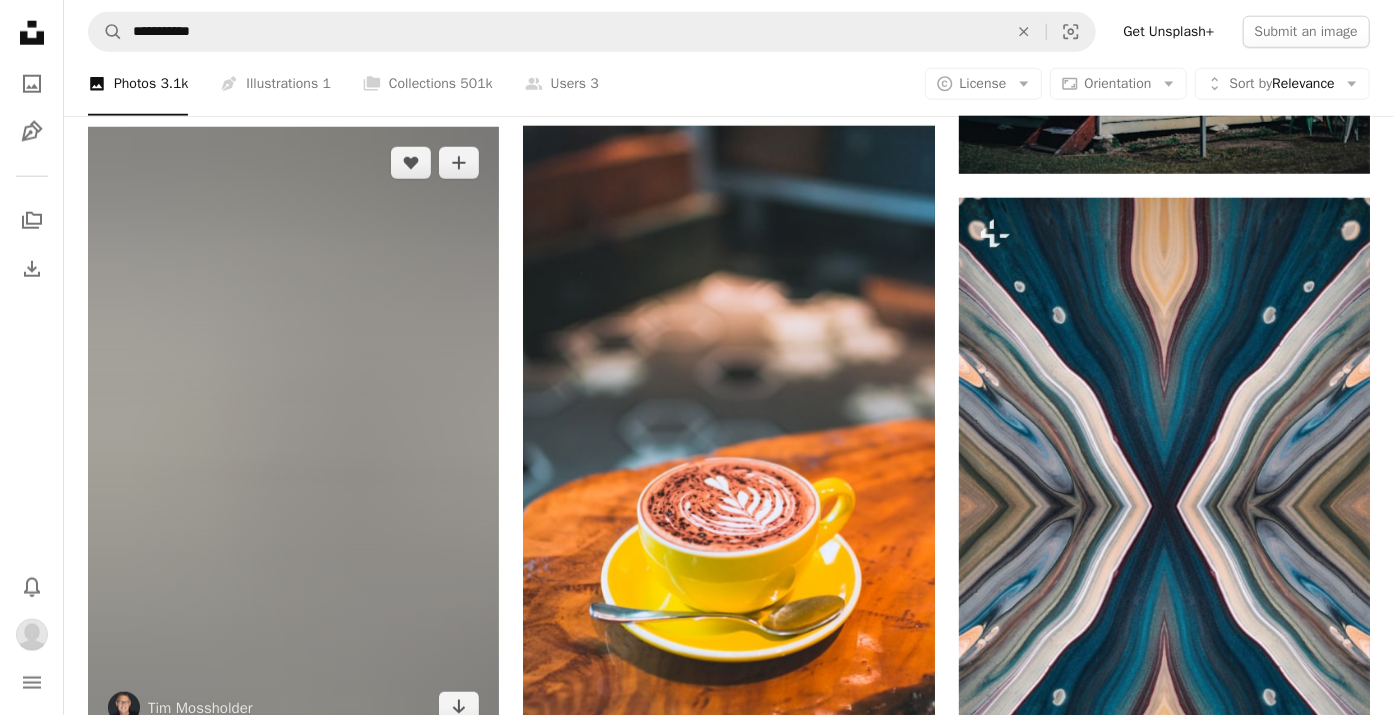 scroll, scrollTop: 75456, scrollLeft: 0, axis: vertical 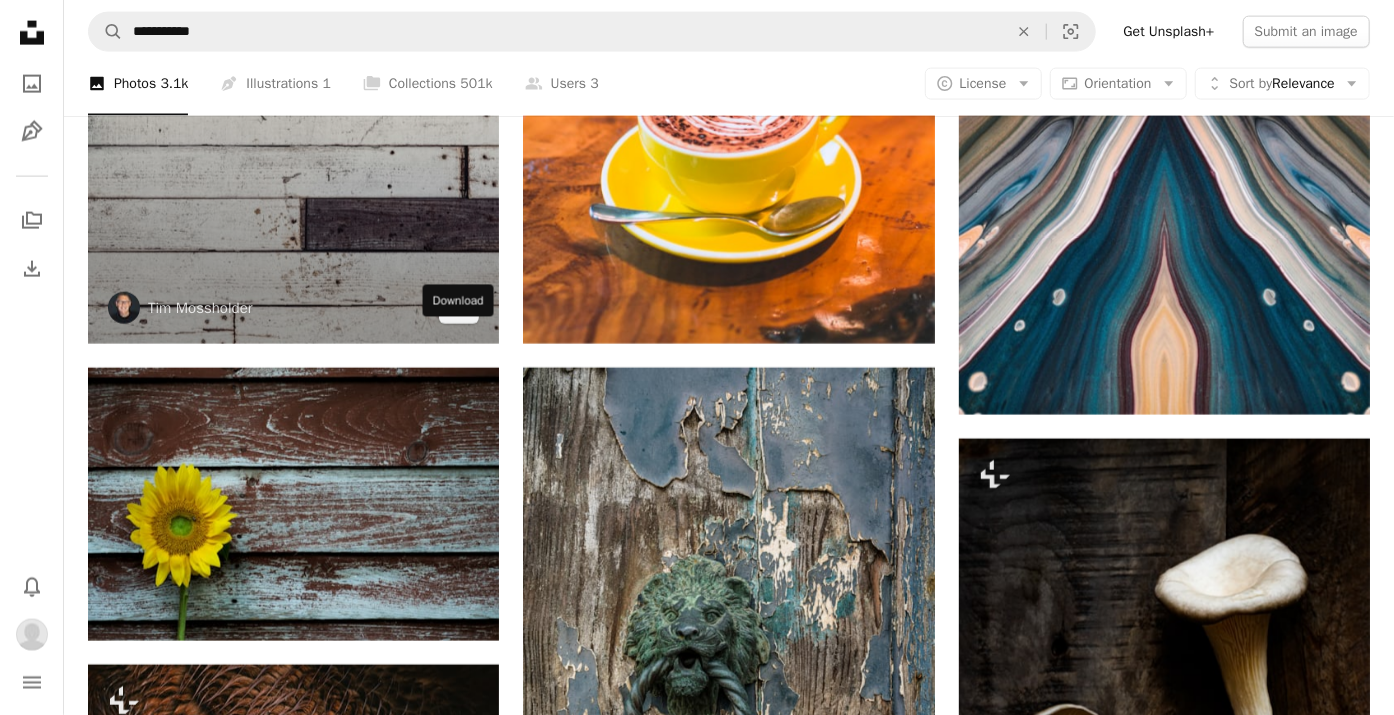click on "Arrow pointing down" 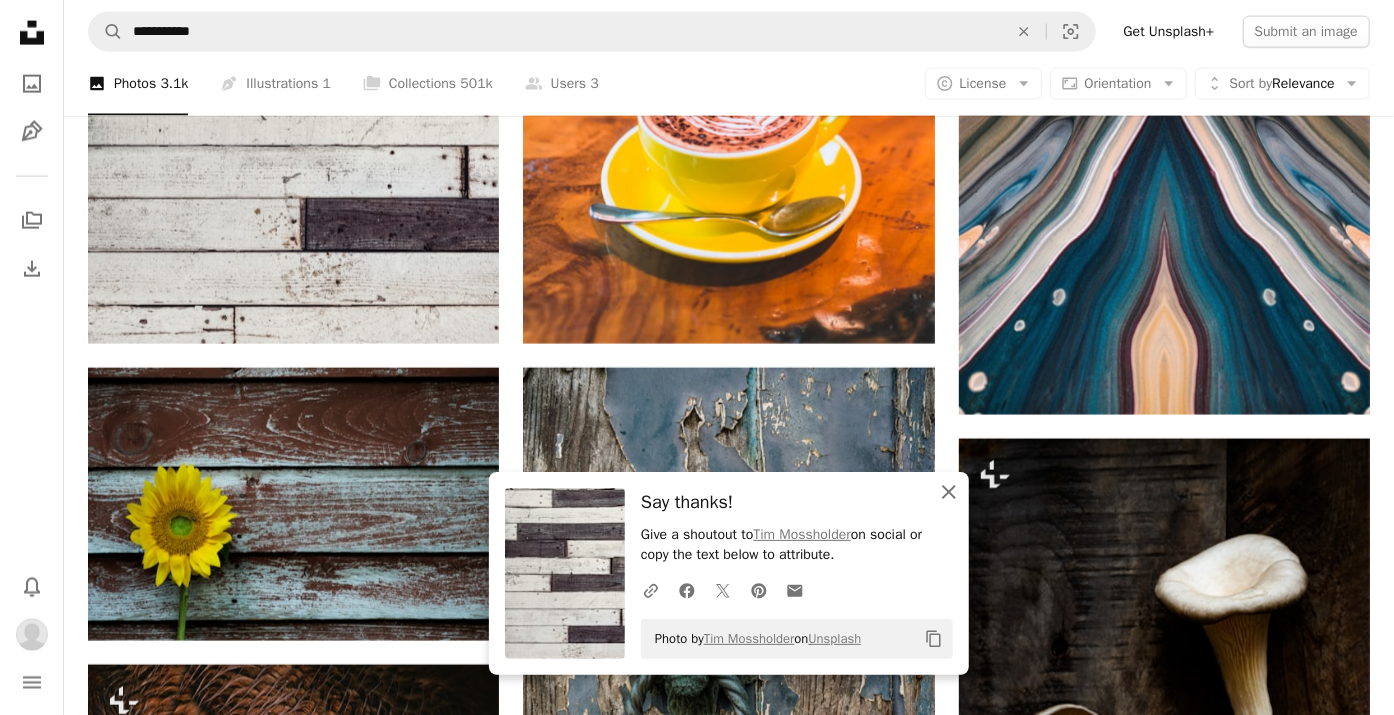click on "An X shape" 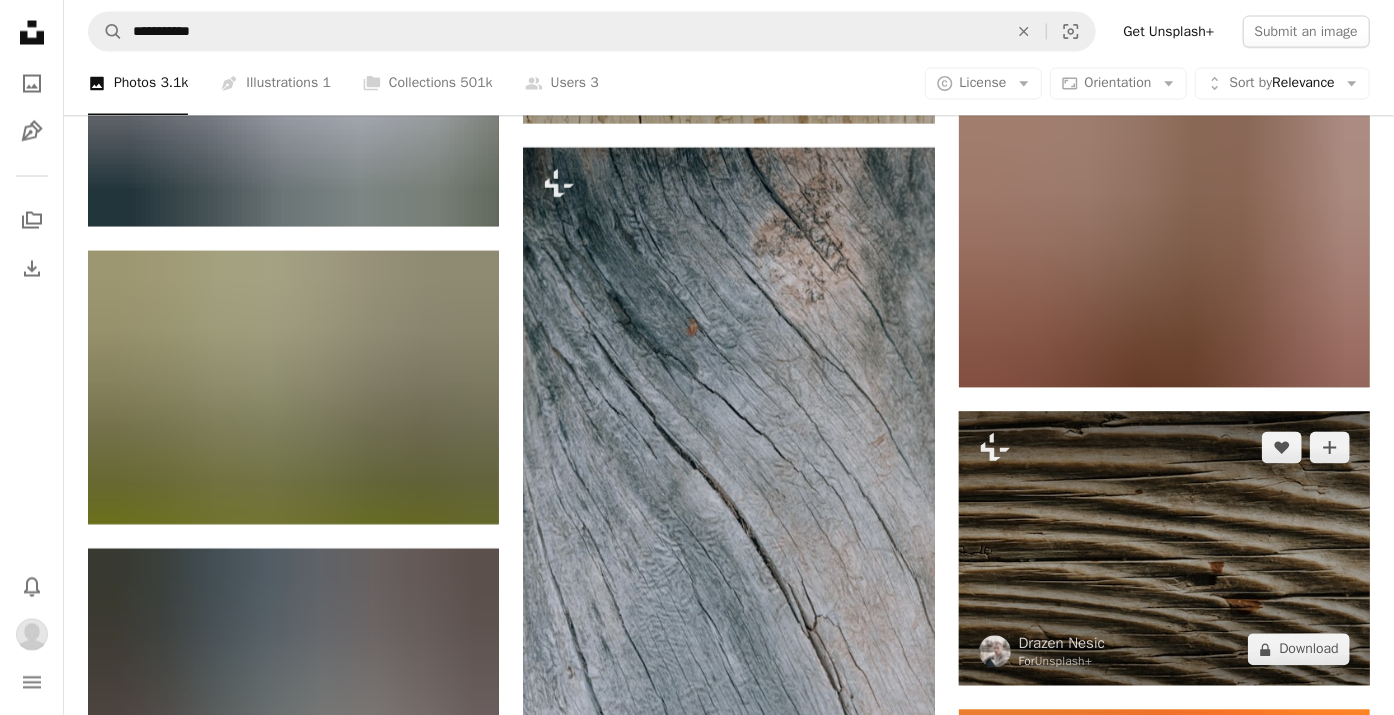 scroll, scrollTop: 92856, scrollLeft: 0, axis: vertical 